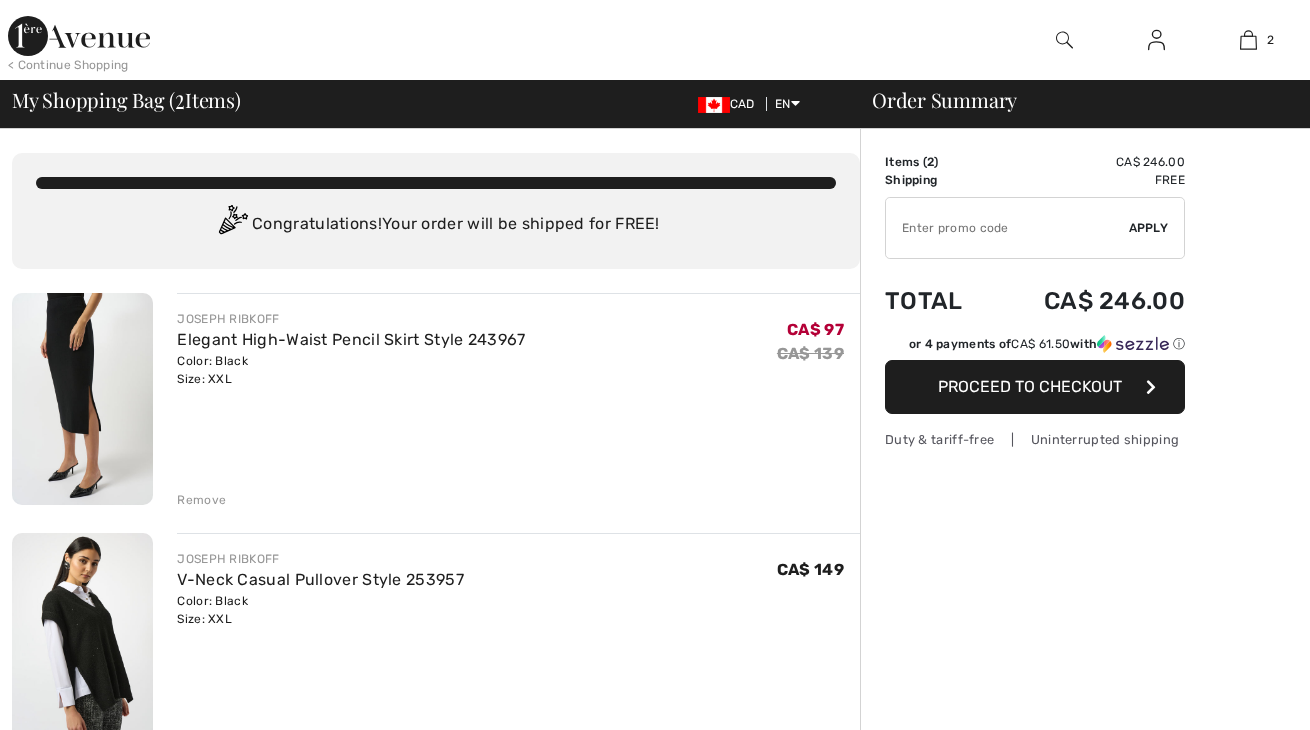 scroll, scrollTop: 303, scrollLeft: 0, axis: vertical 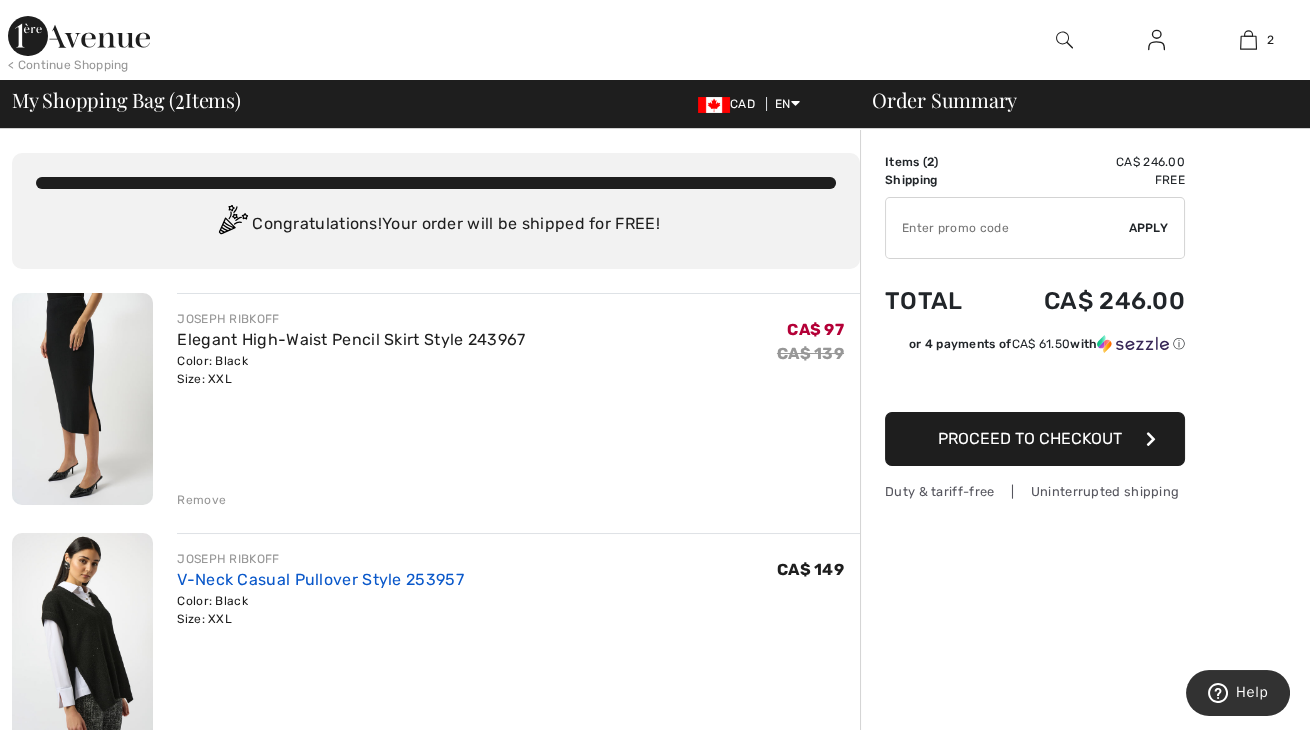 click on "V-Neck Casual Pullover Style 253957" at bounding box center (320, 579) 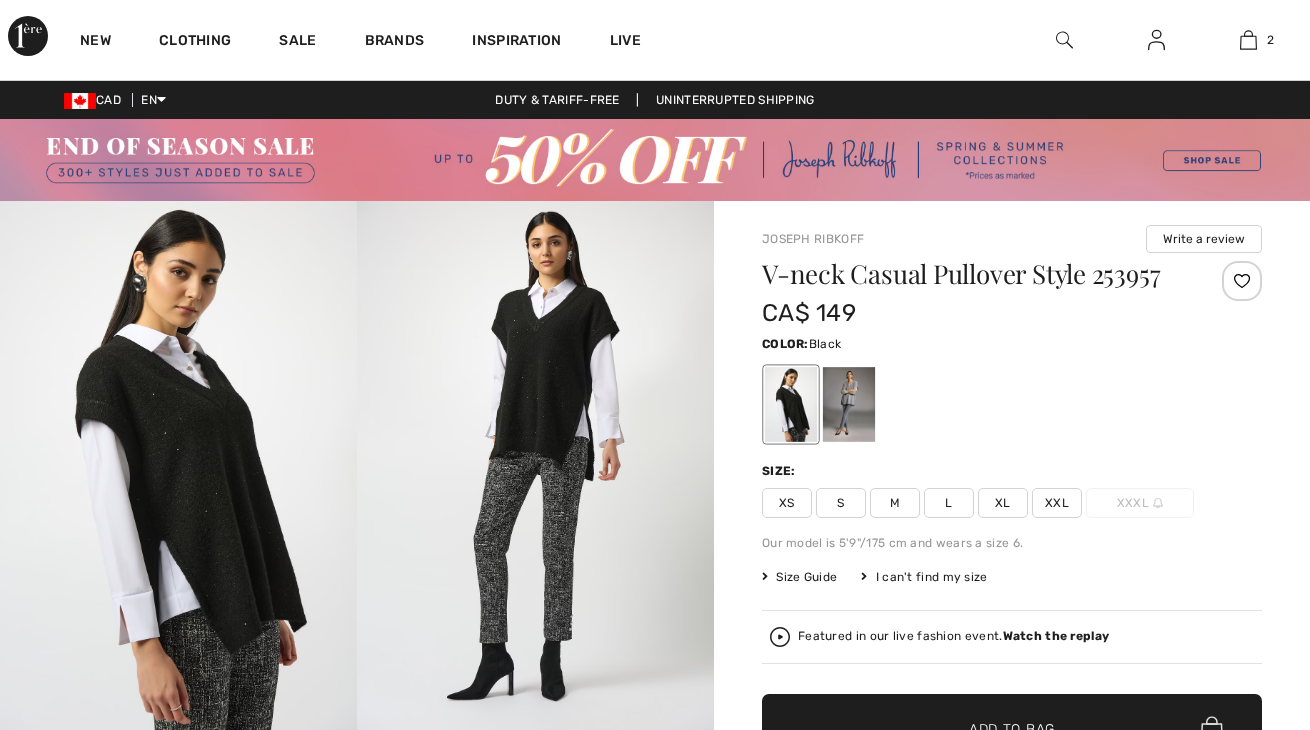 scroll, scrollTop: 0, scrollLeft: 0, axis: both 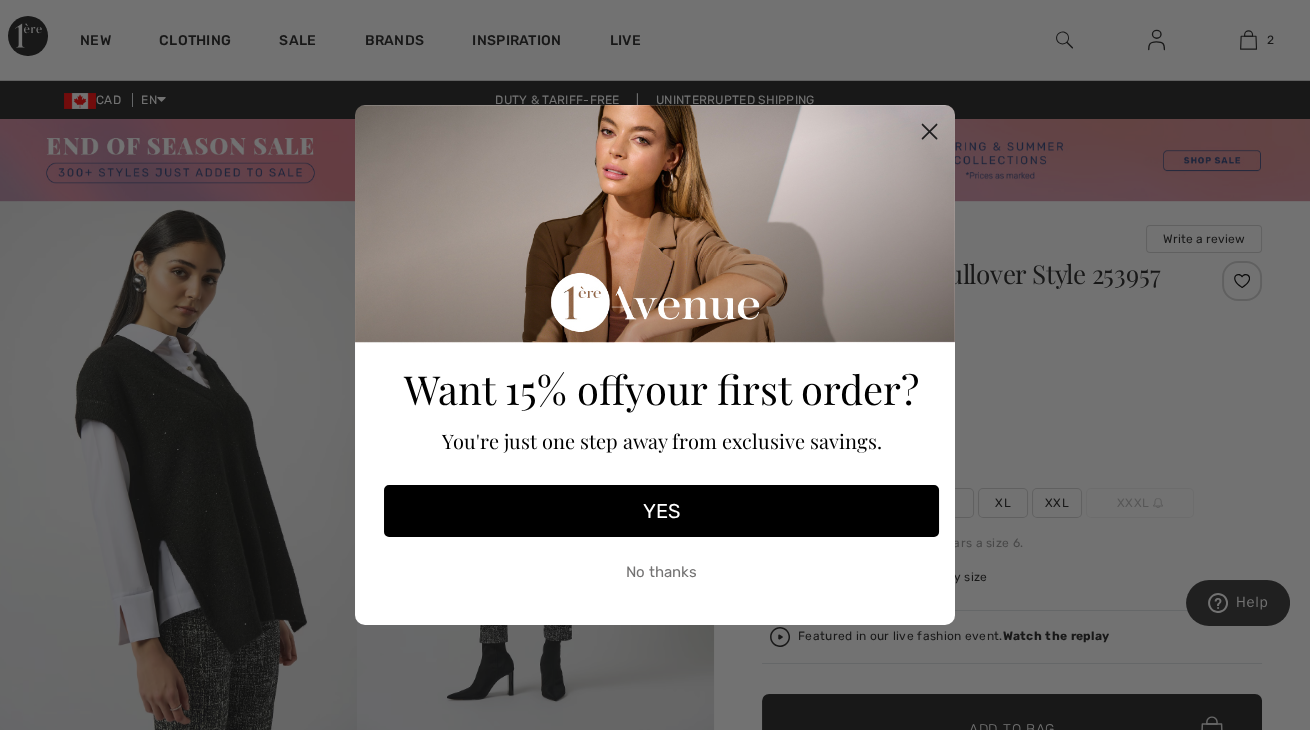 click 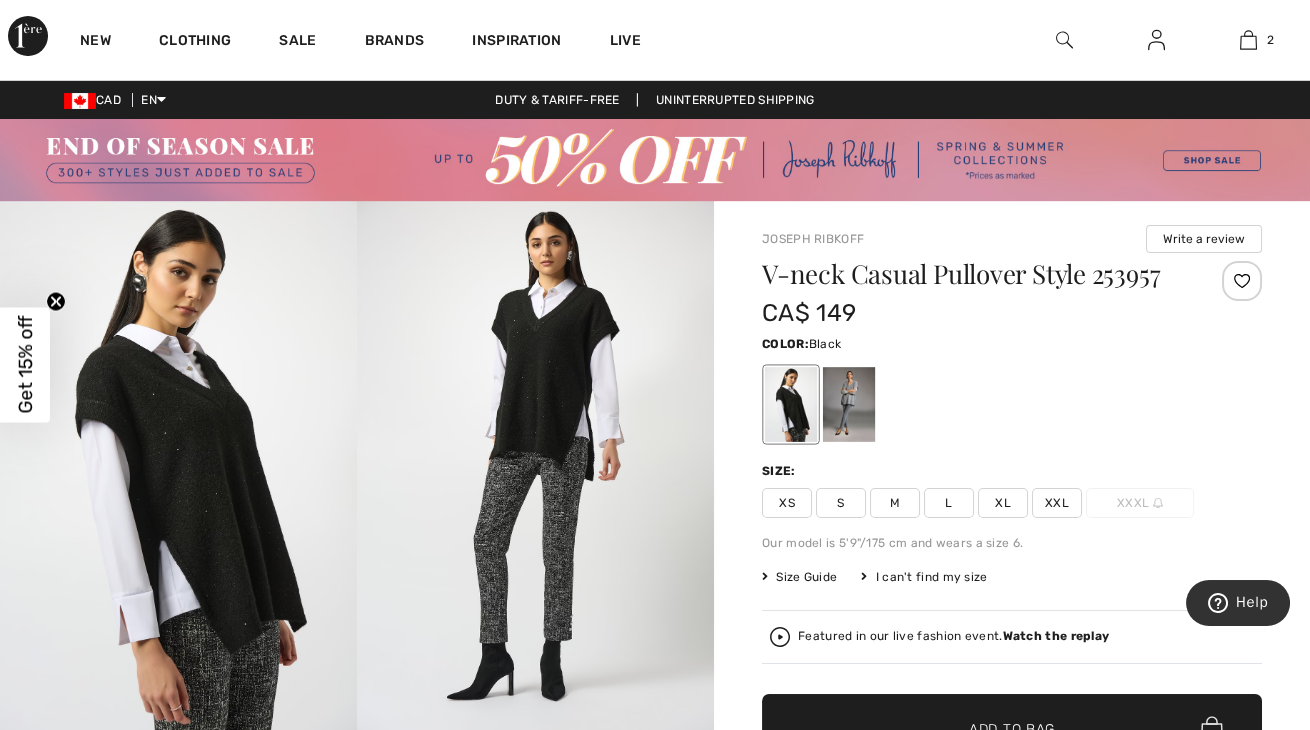 click at bounding box center [535, 468] 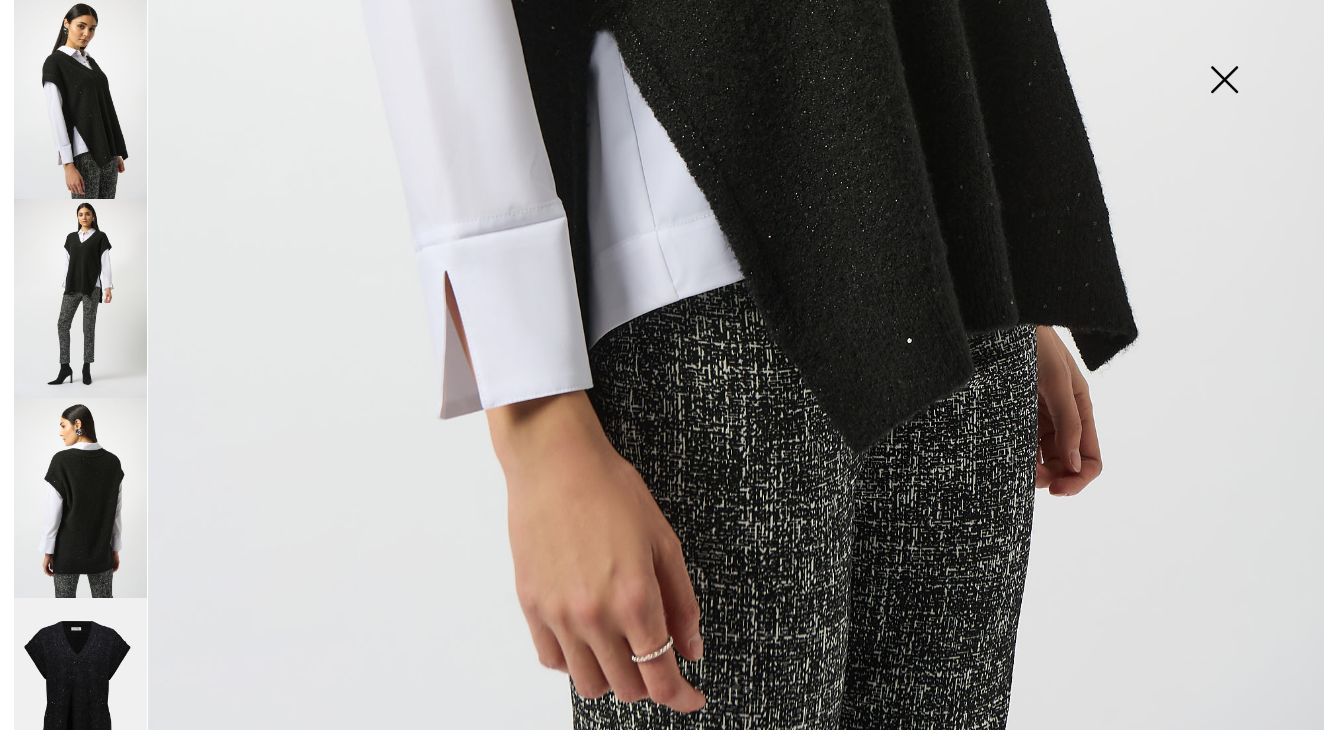 scroll, scrollTop: 1233, scrollLeft: 0, axis: vertical 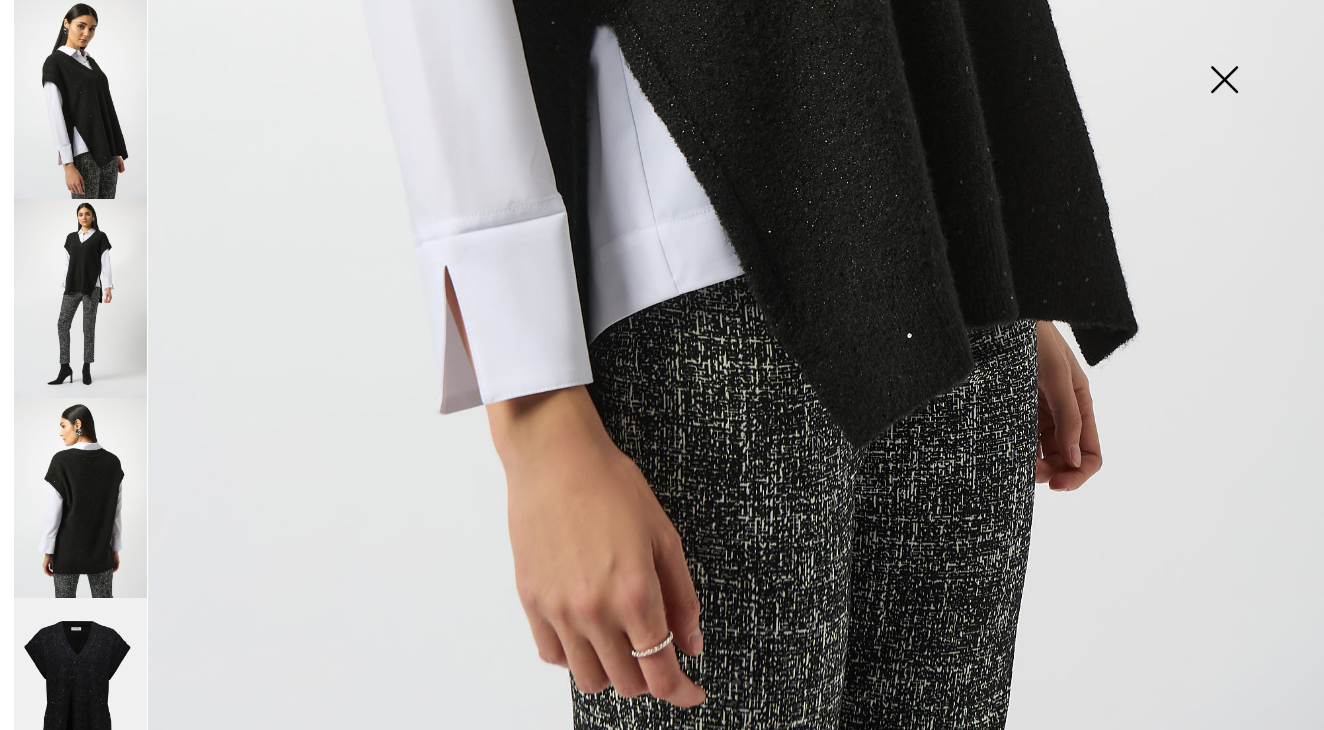 click at bounding box center (80, 298) 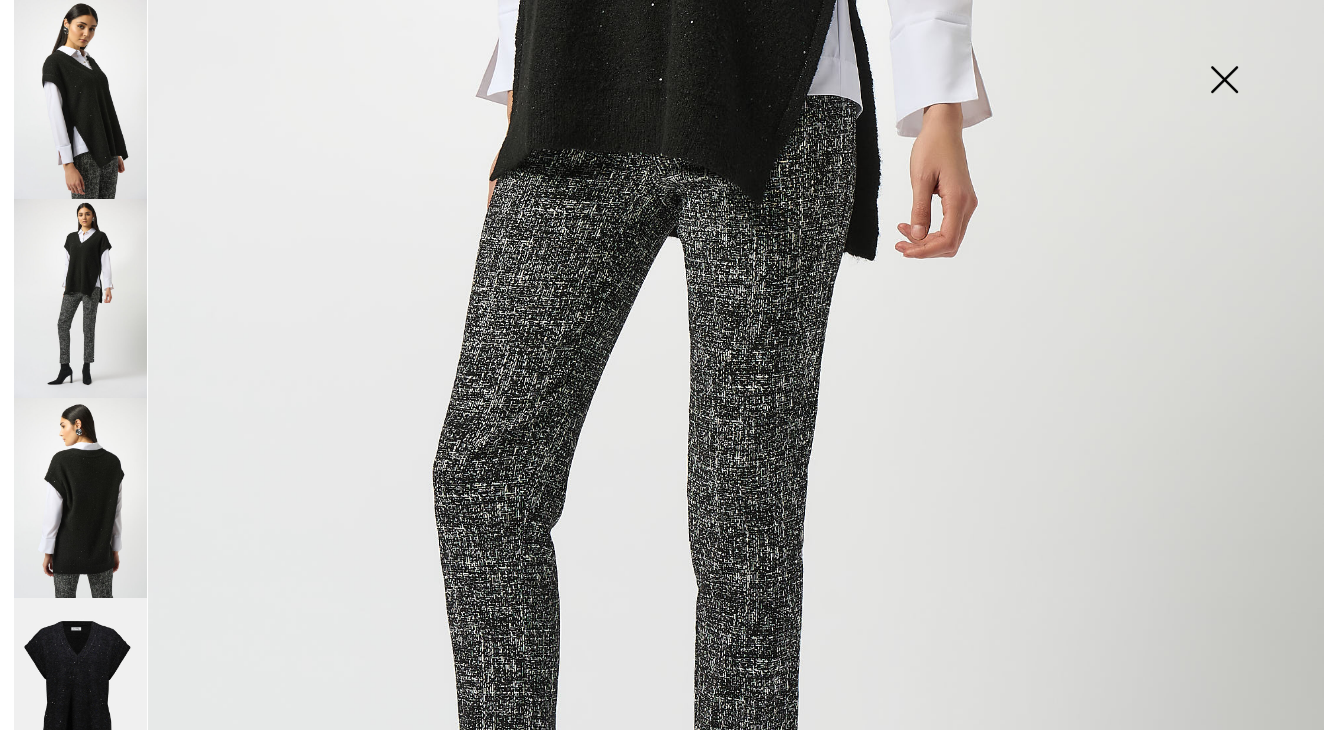 scroll, scrollTop: 172, scrollLeft: 0, axis: vertical 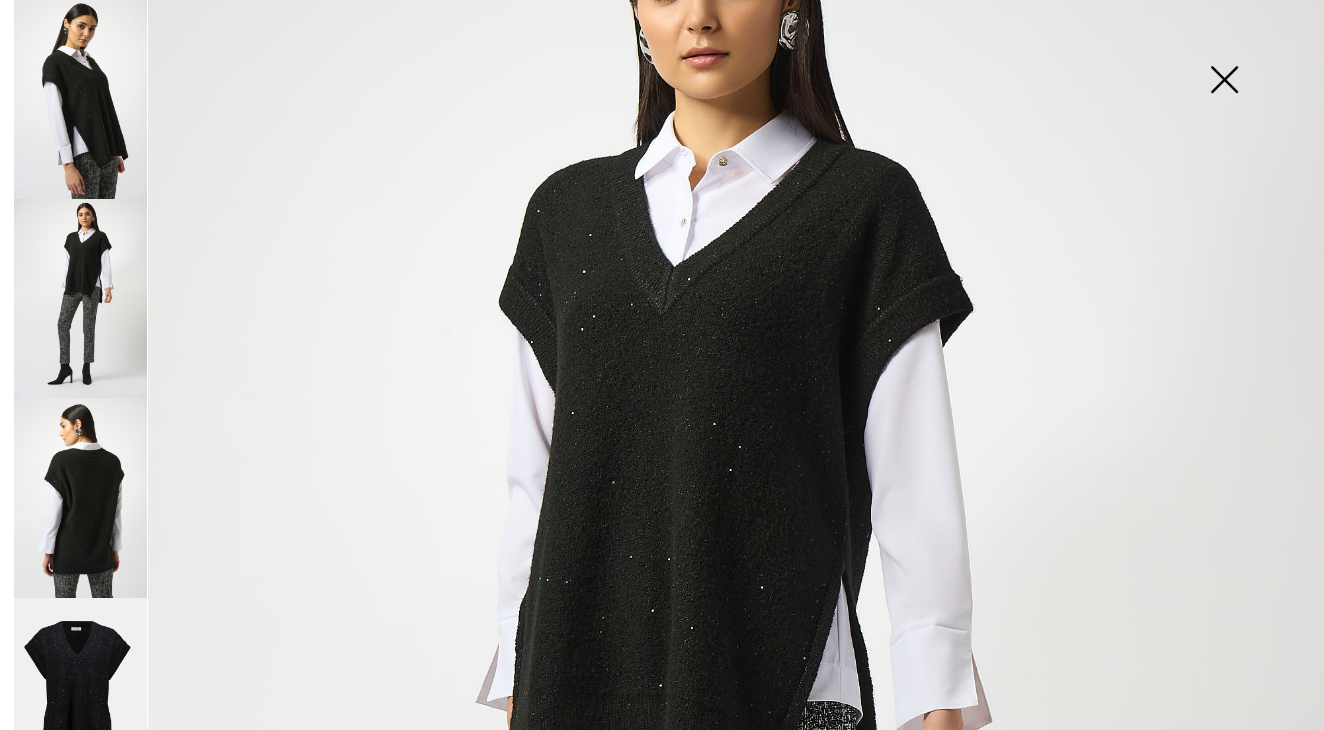 click at bounding box center (80, 497) 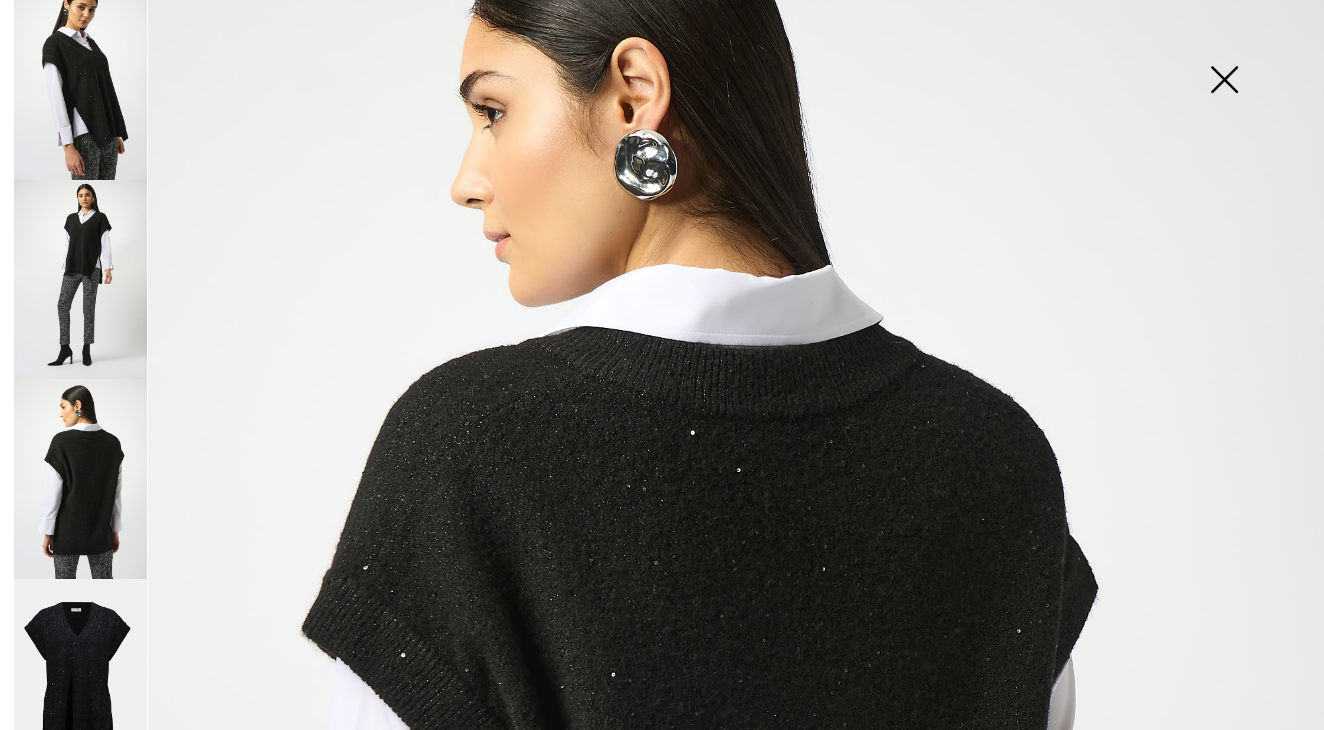 scroll, scrollTop: 37, scrollLeft: 0, axis: vertical 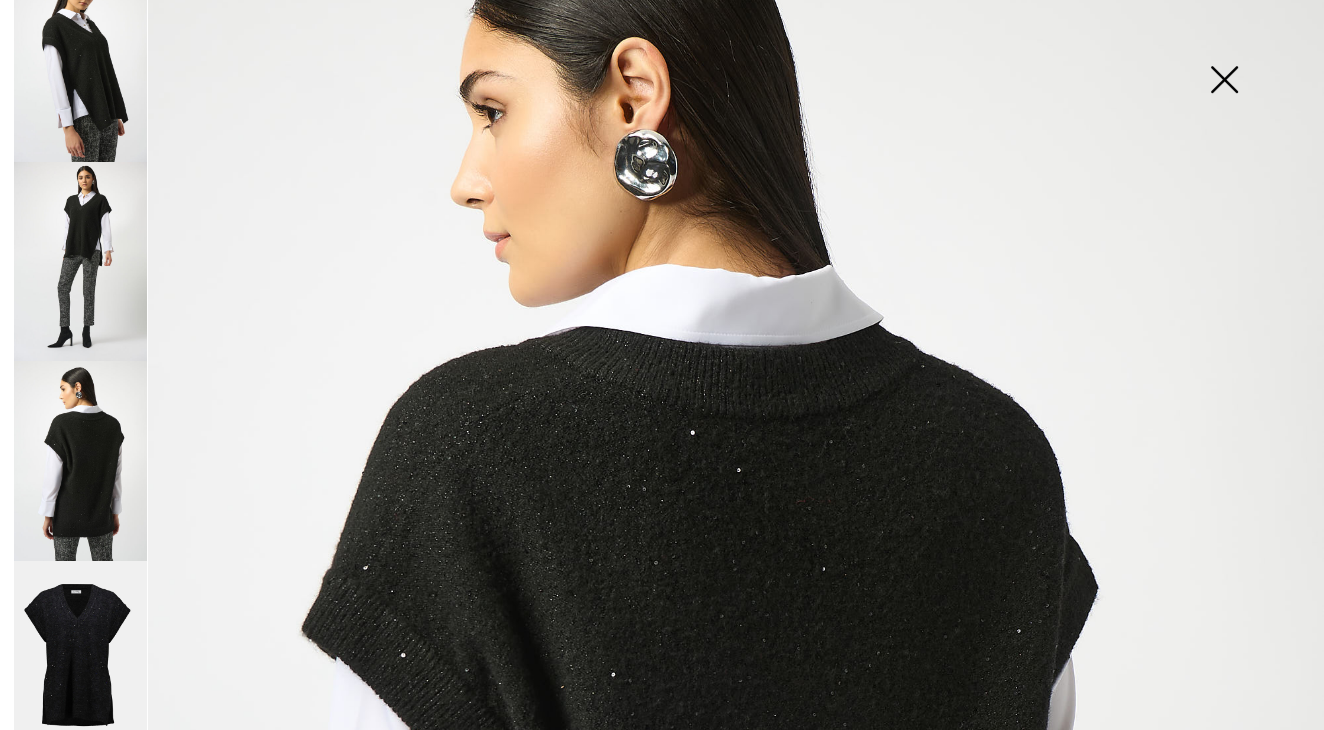 click at bounding box center (80, 661) 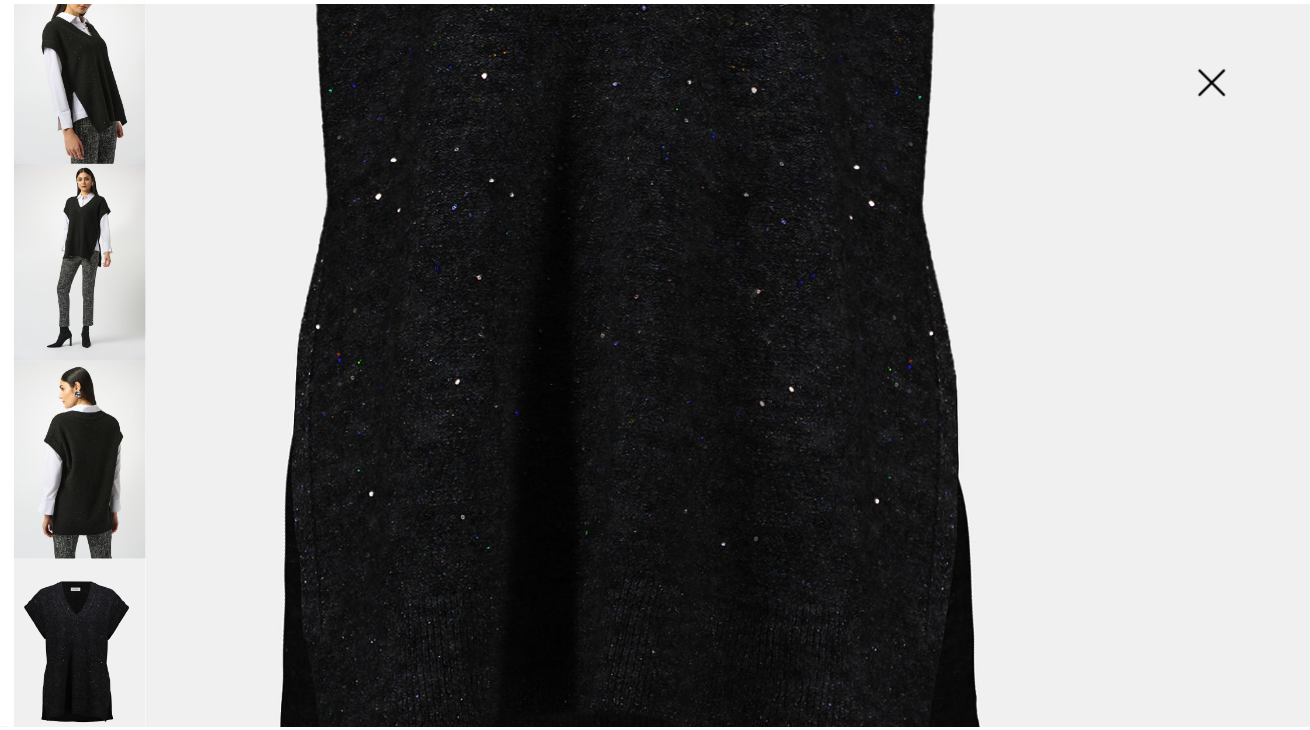 scroll, scrollTop: 778, scrollLeft: 0, axis: vertical 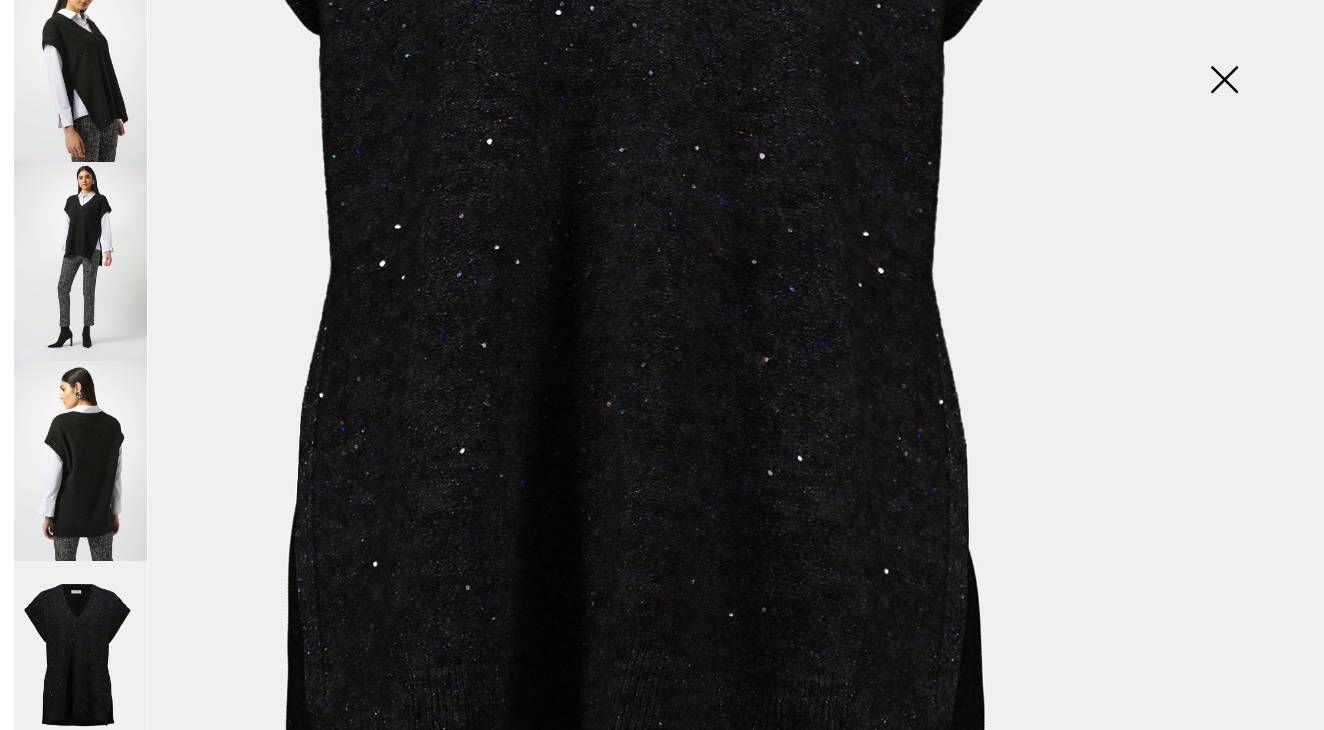click at bounding box center [1224, 81] 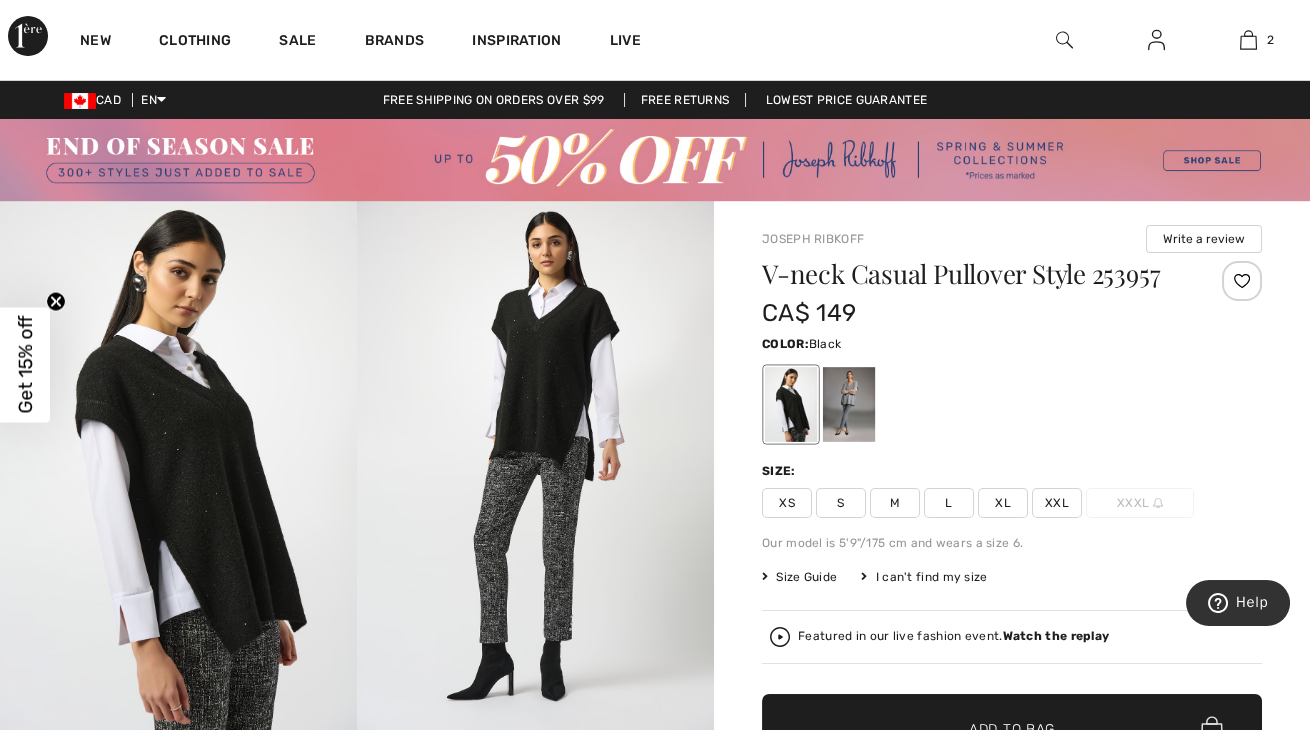 click on "Size Guide" at bounding box center [799, 577] 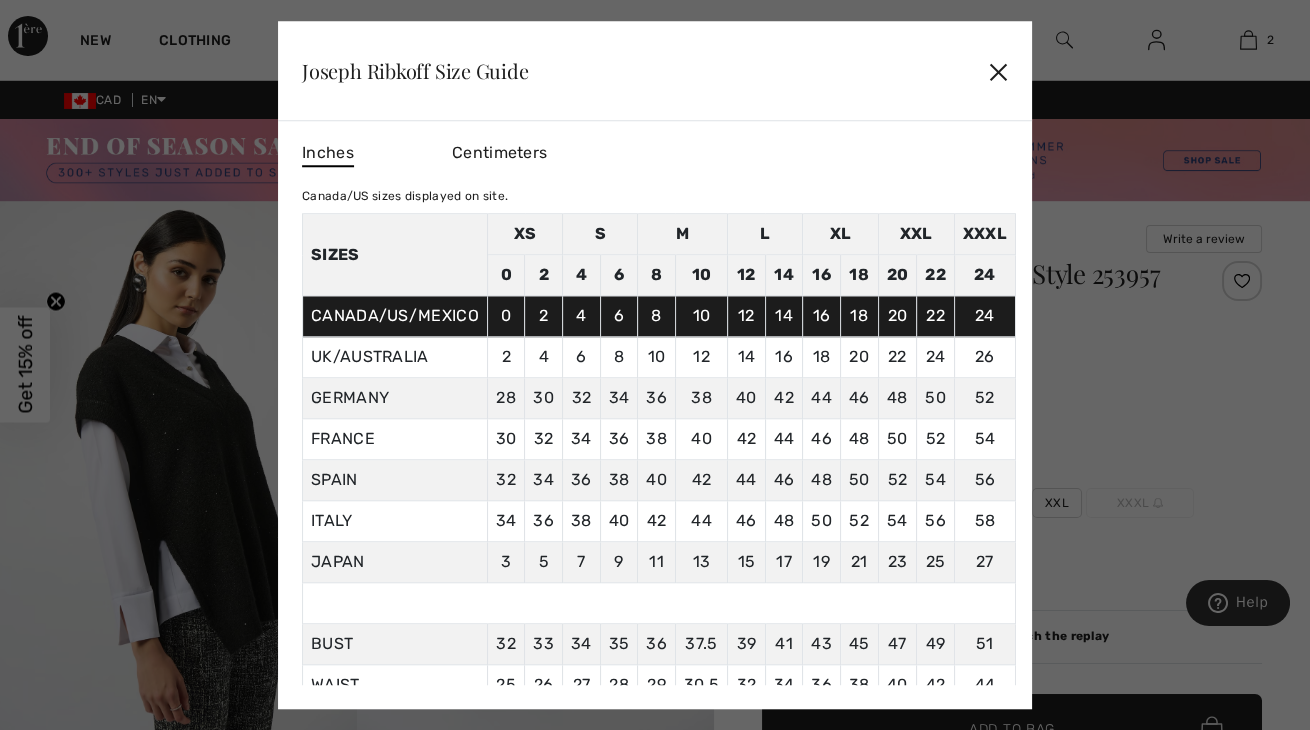 scroll, scrollTop: 111, scrollLeft: 0, axis: vertical 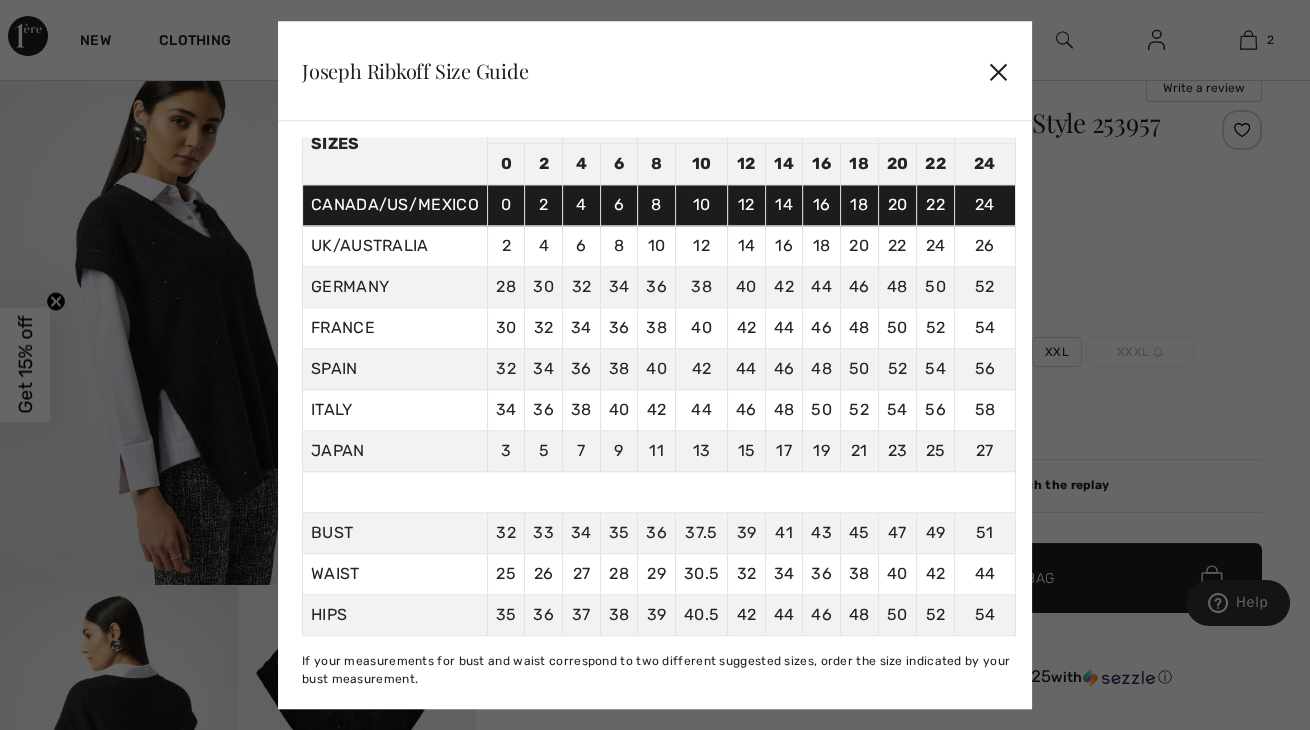 click on "✕" at bounding box center [998, 71] 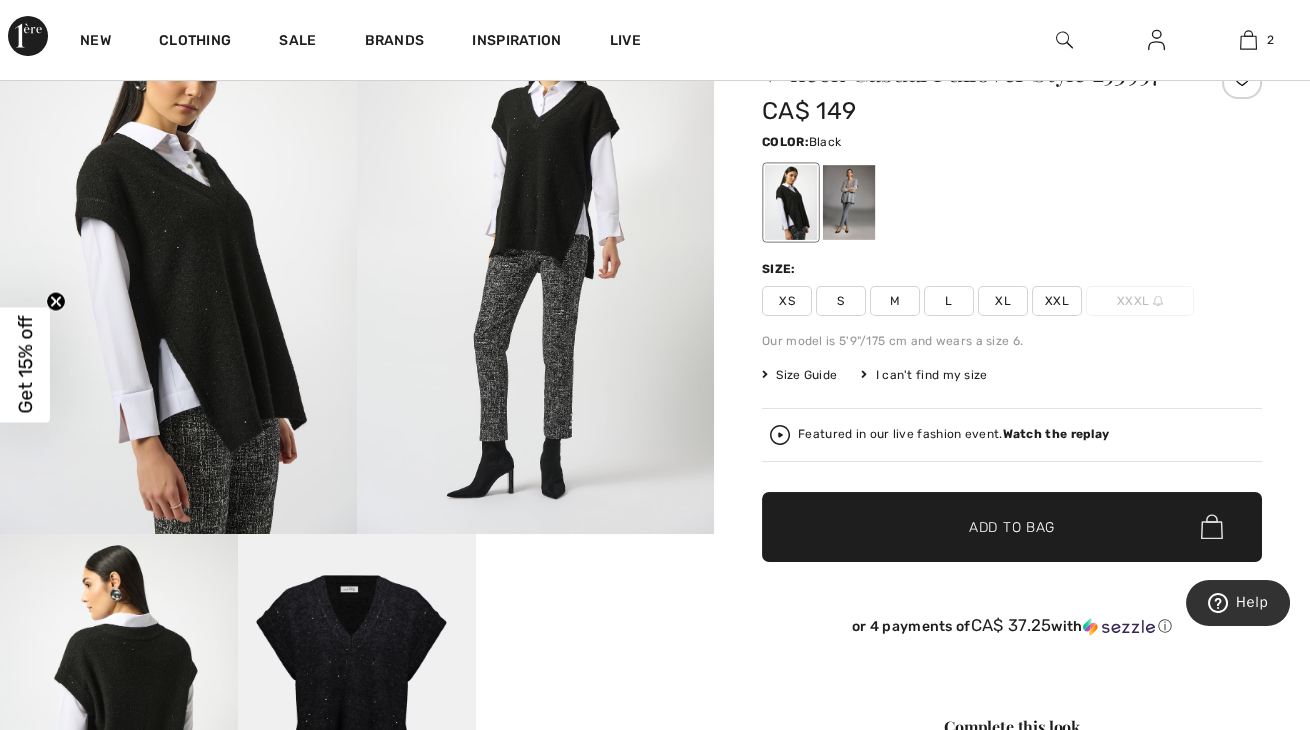 scroll, scrollTop: 151, scrollLeft: 0, axis: vertical 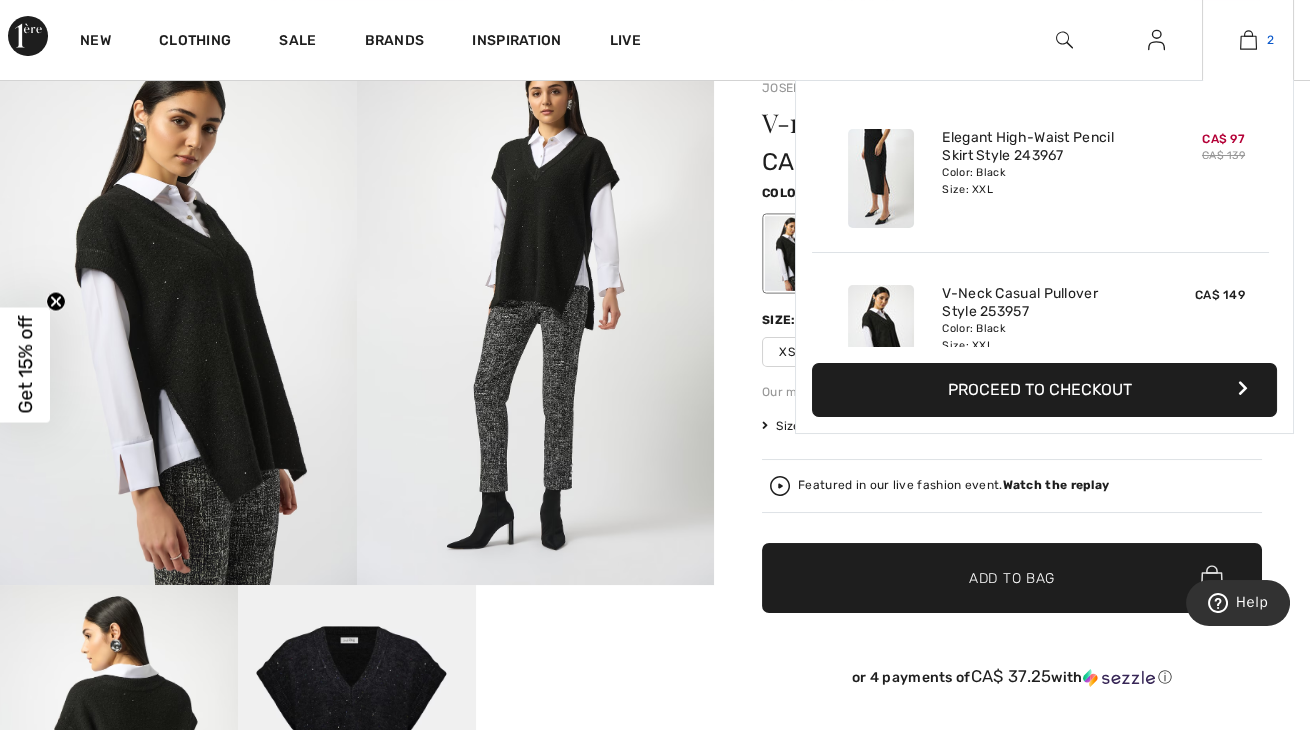 click on "2" at bounding box center [1248, 40] 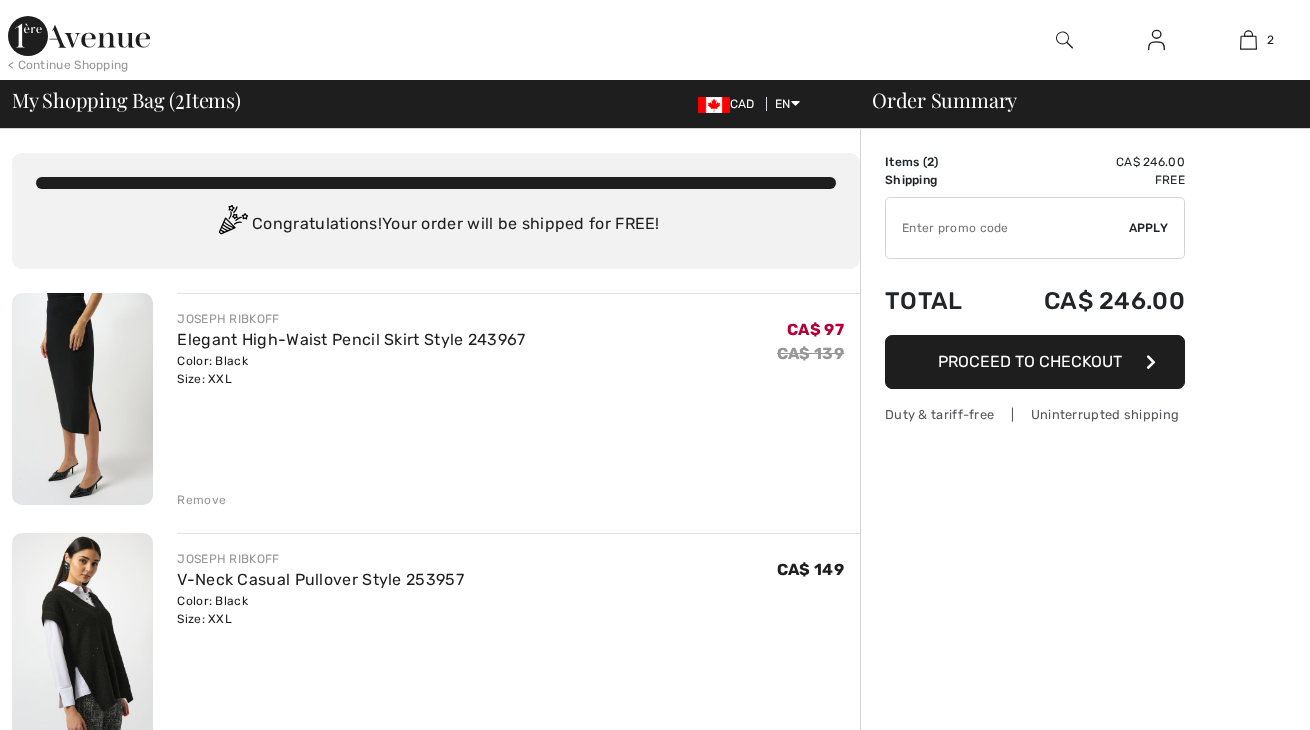 scroll, scrollTop: 0, scrollLeft: 0, axis: both 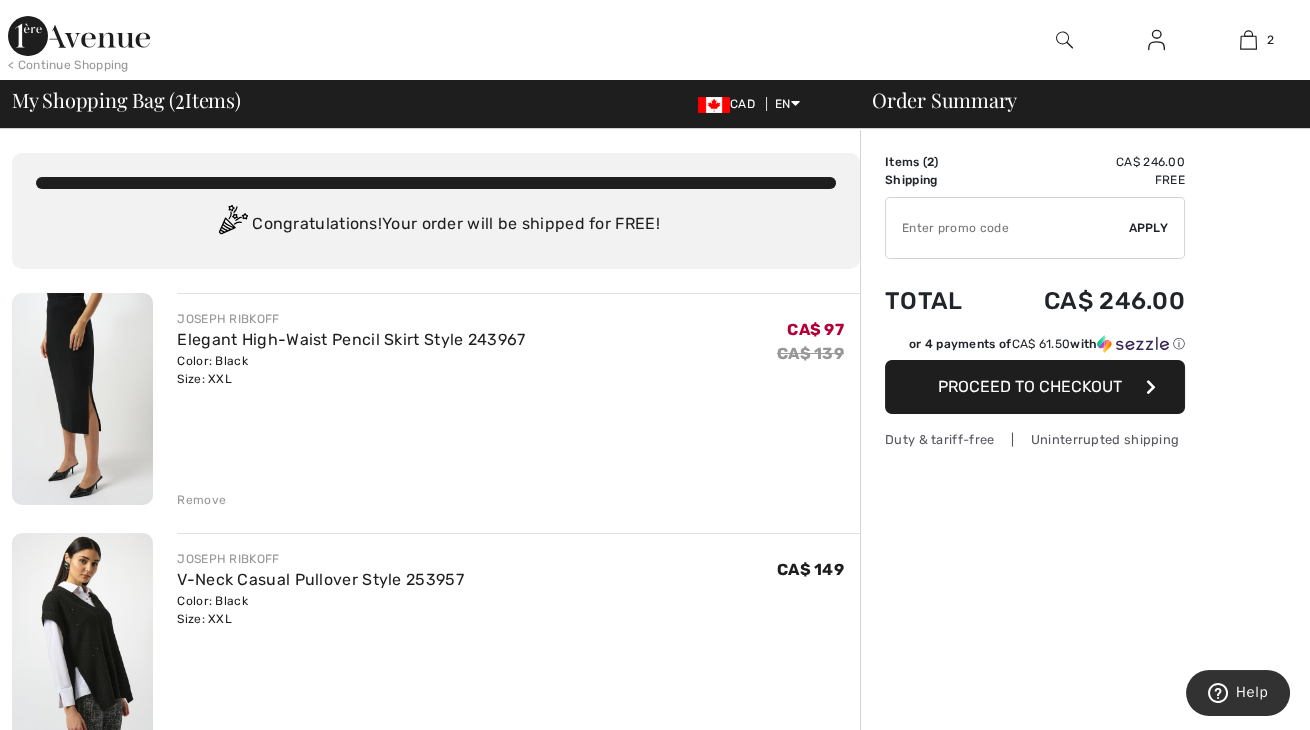 click at bounding box center (82, 399) 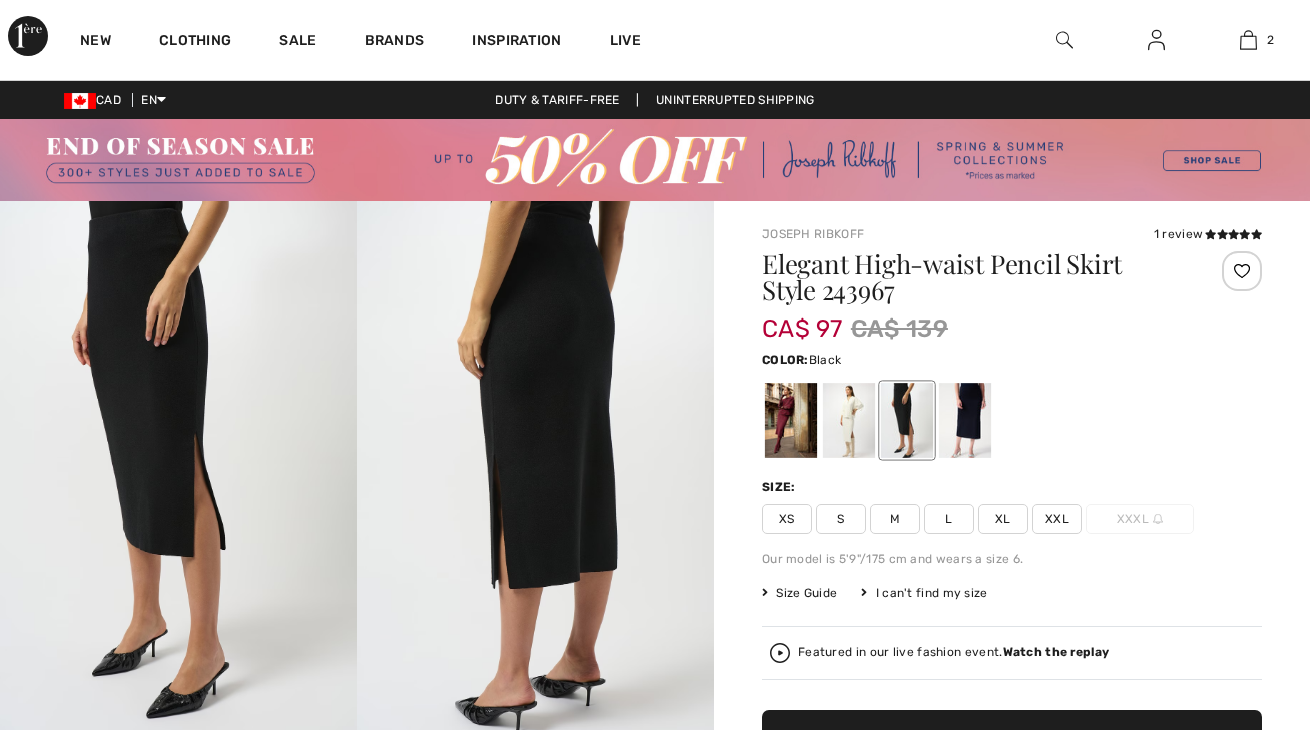 scroll, scrollTop: 0, scrollLeft: 0, axis: both 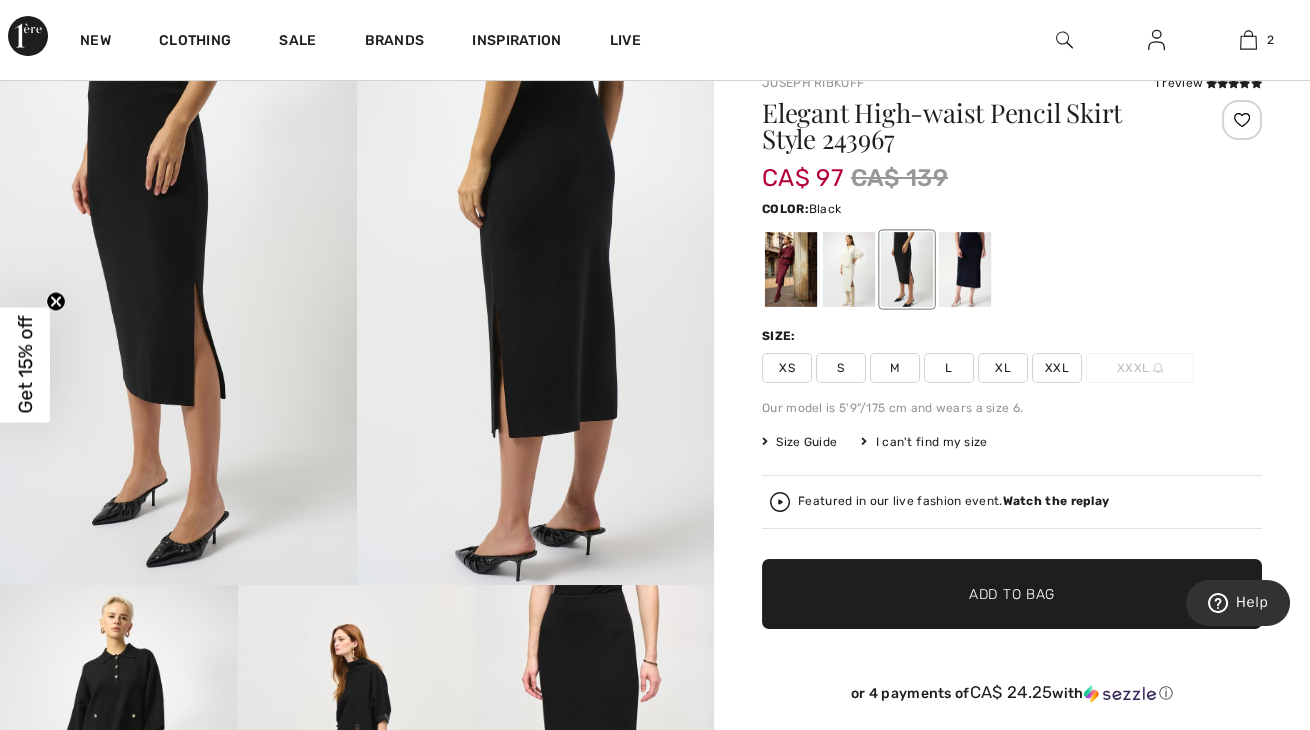 click at bounding box center (178, 317) 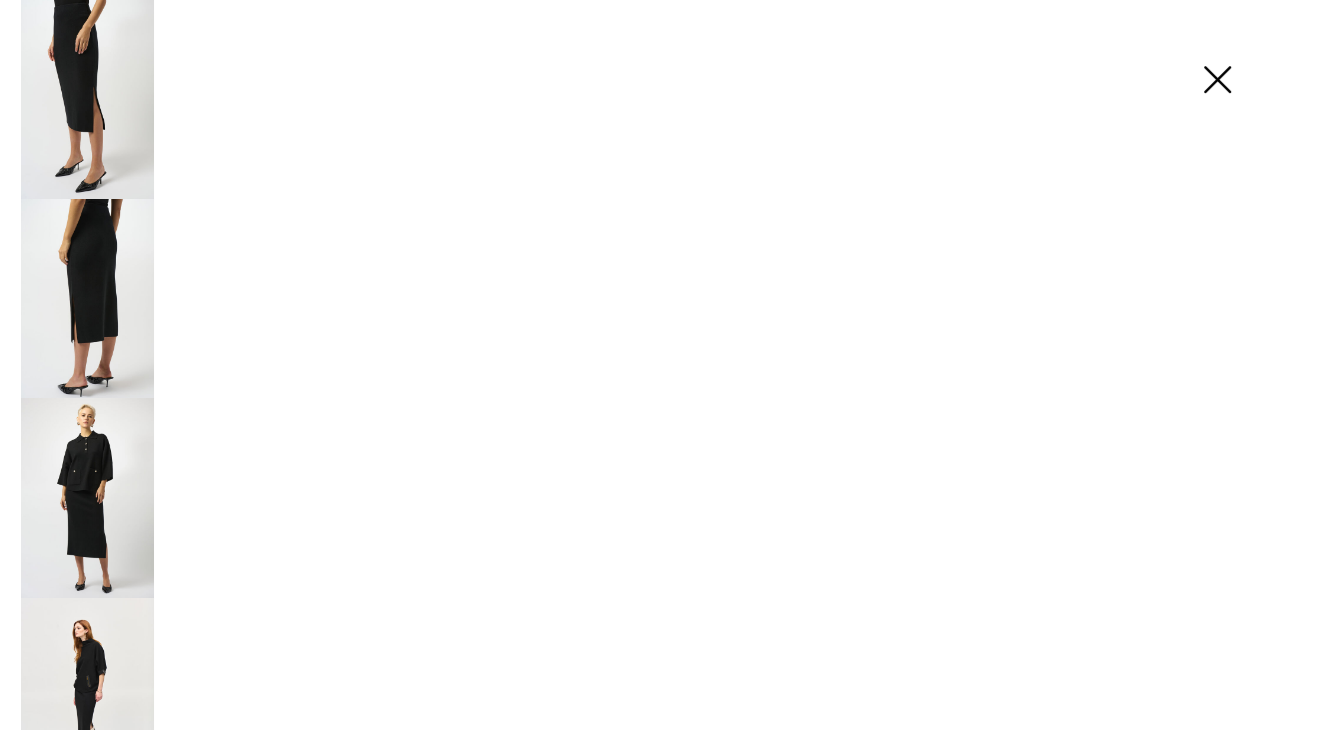 scroll, scrollTop: 152, scrollLeft: 0, axis: vertical 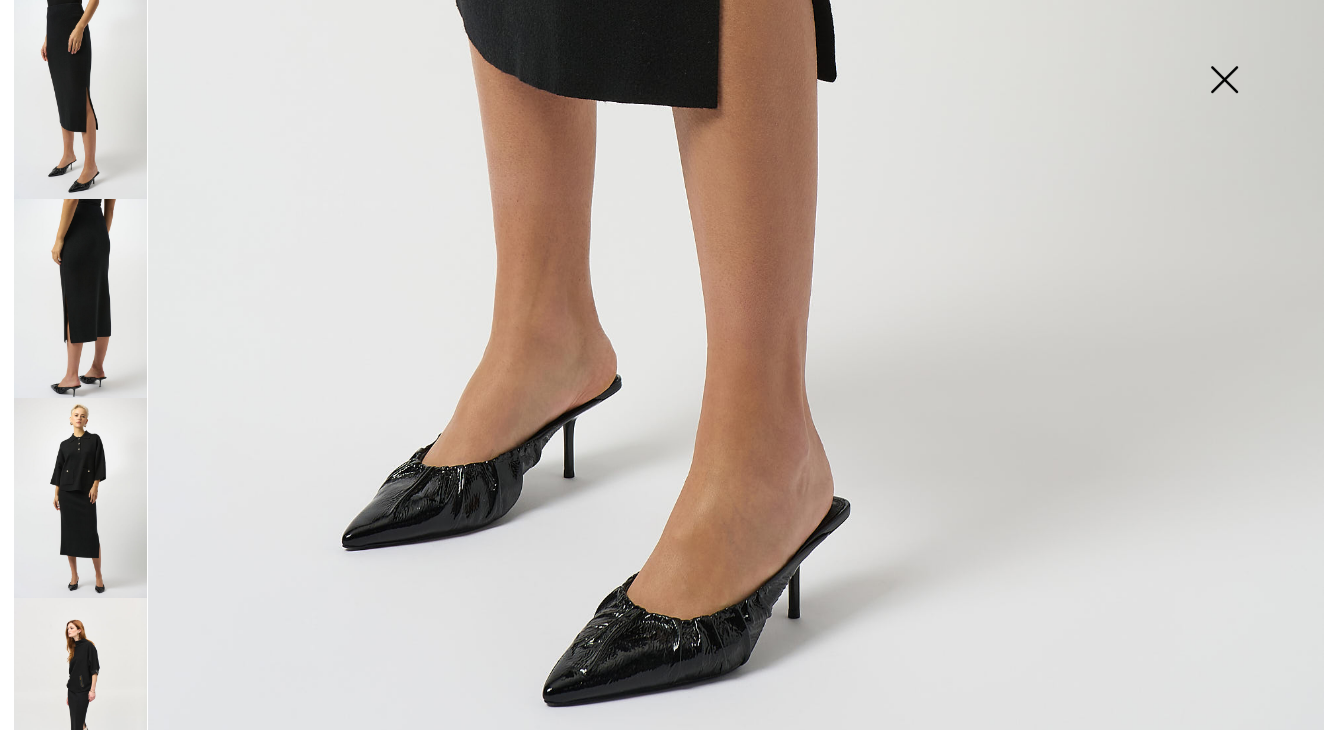 click at bounding box center [80, 298] 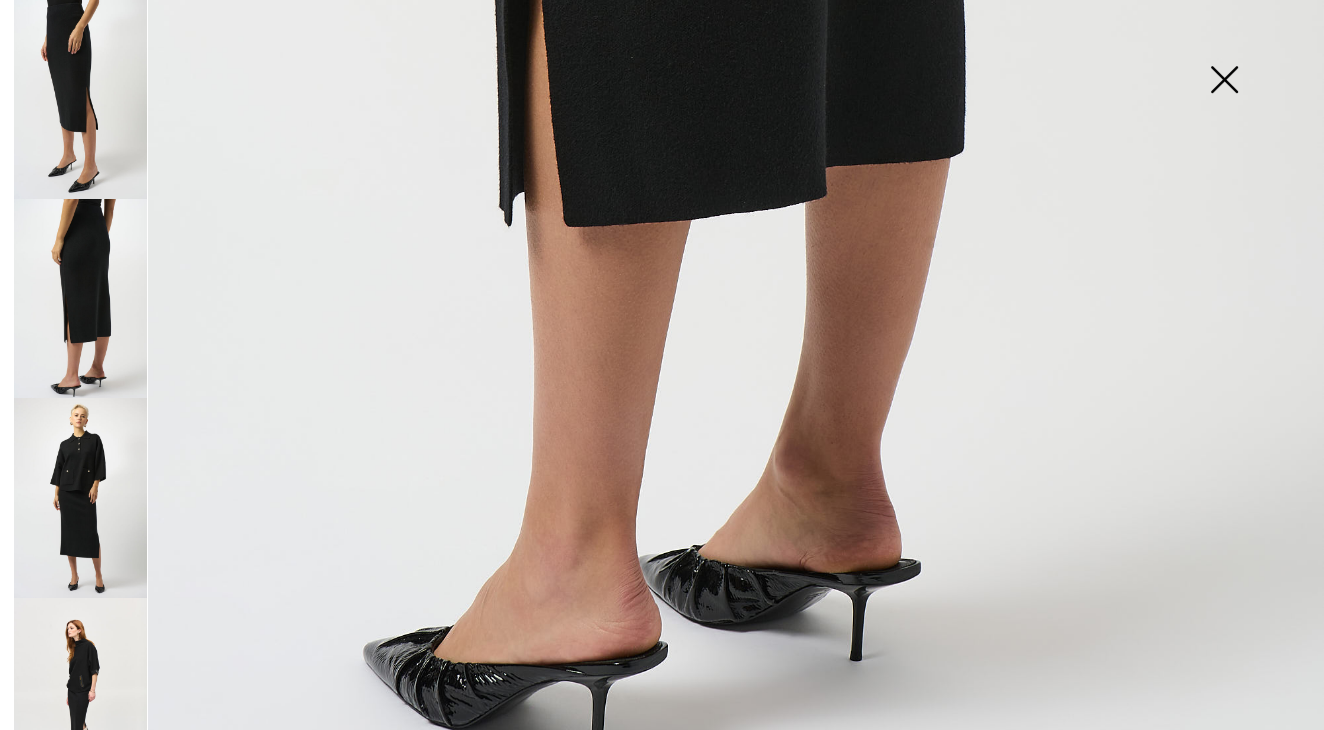 scroll, scrollTop: 0, scrollLeft: 0, axis: both 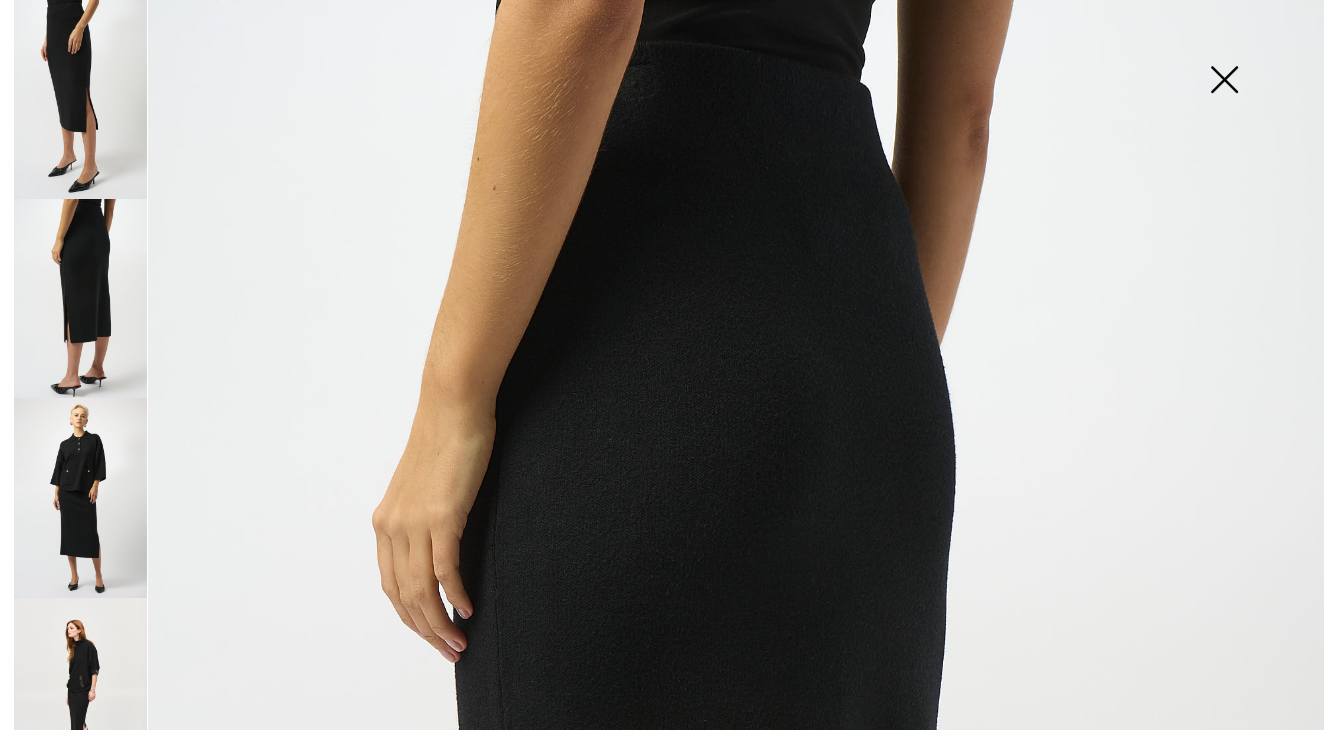 click at bounding box center [80, 497] 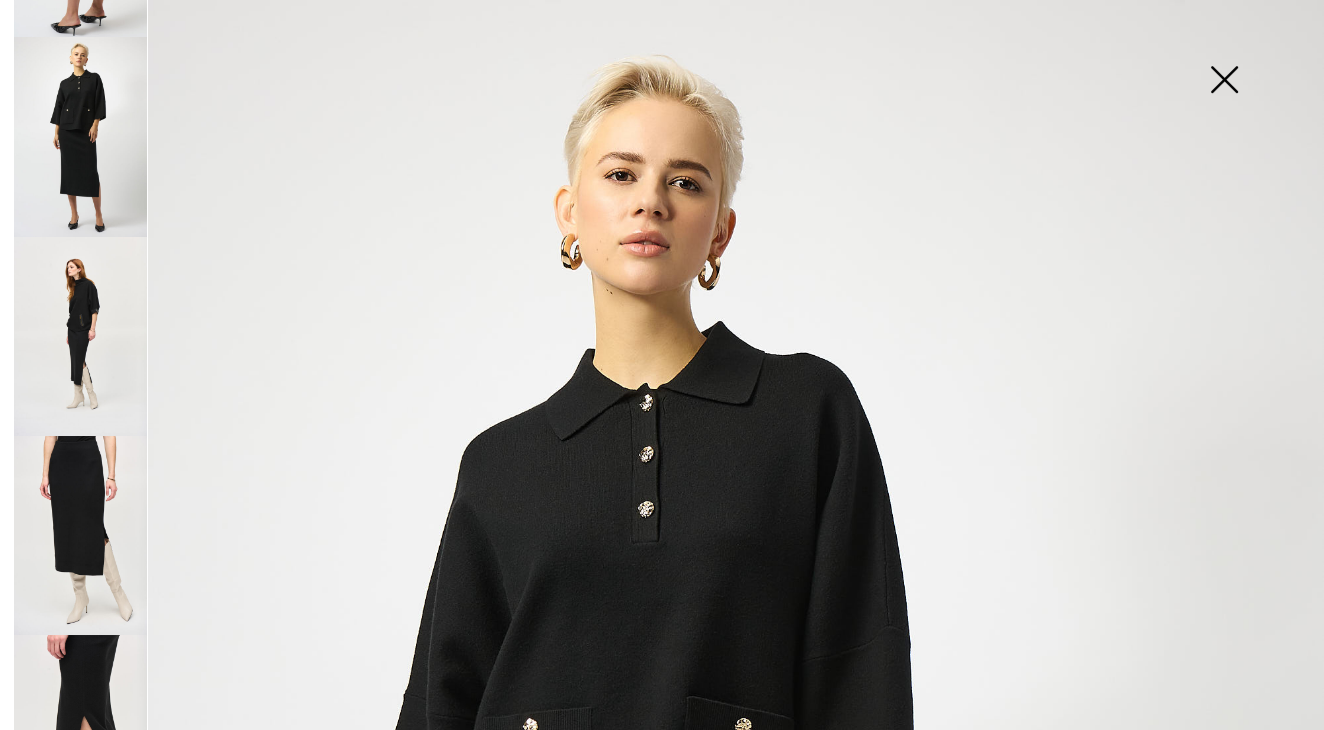 scroll, scrollTop: 454, scrollLeft: 0, axis: vertical 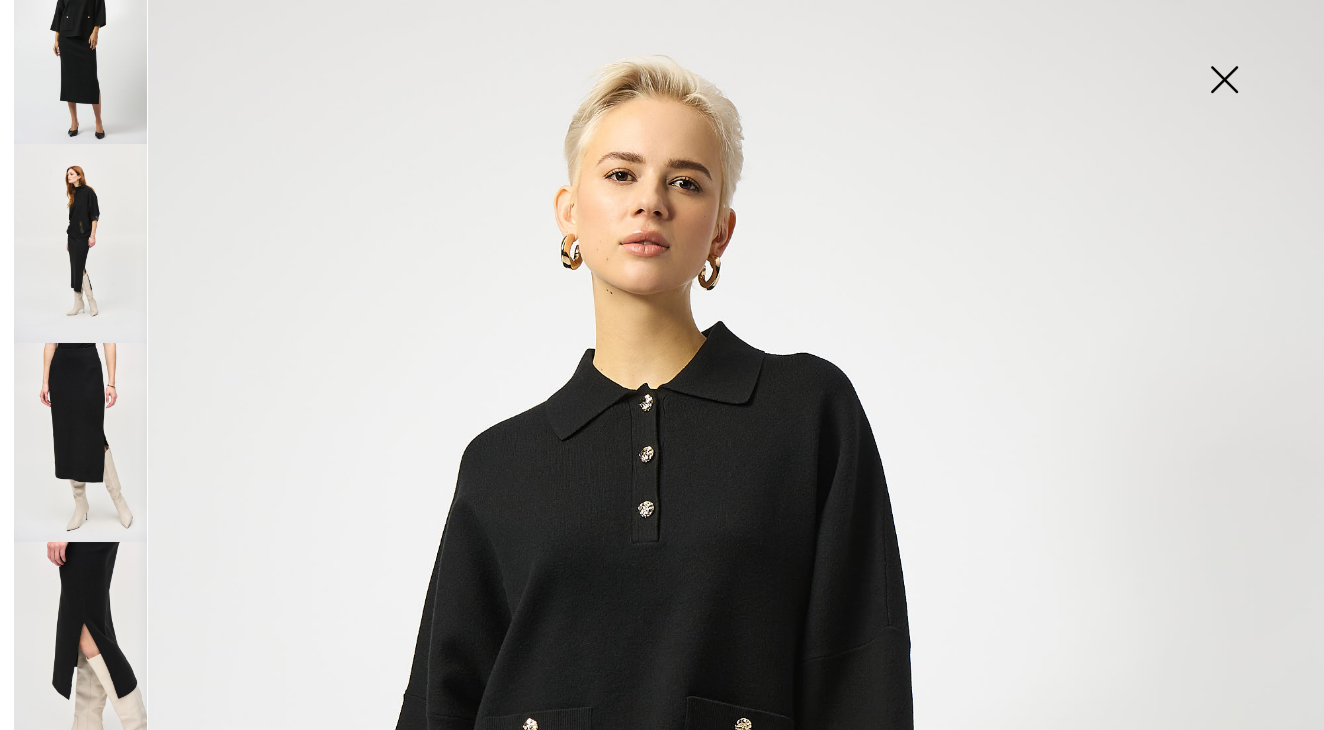 click at bounding box center [80, 442] 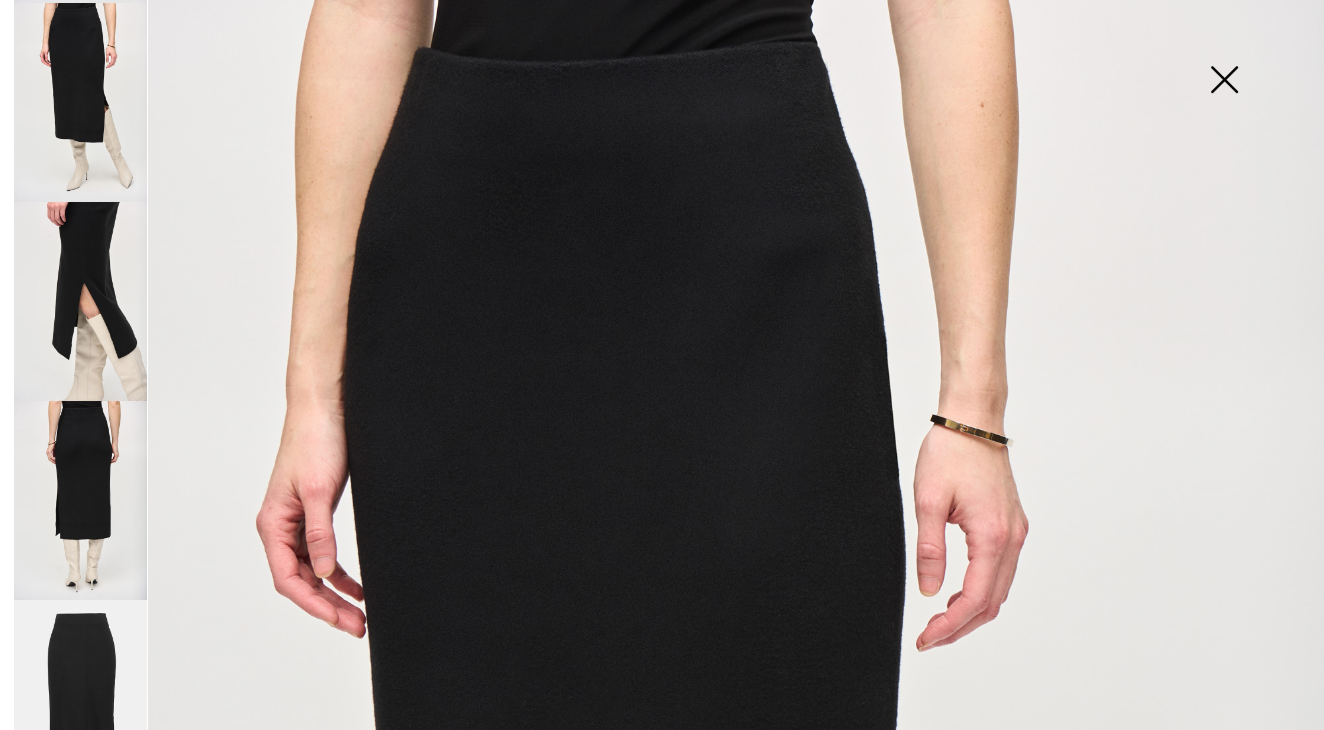 scroll, scrollTop: 804, scrollLeft: 0, axis: vertical 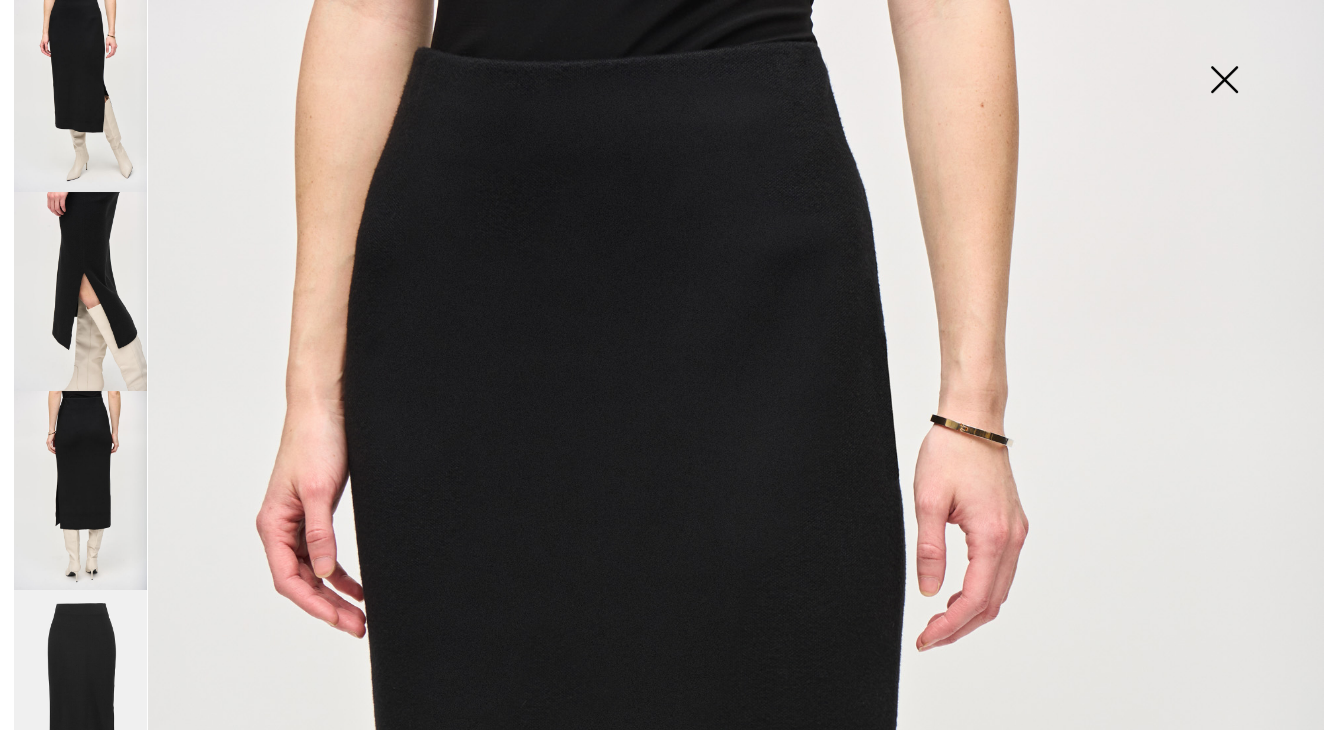 click at bounding box center [1224, 81] 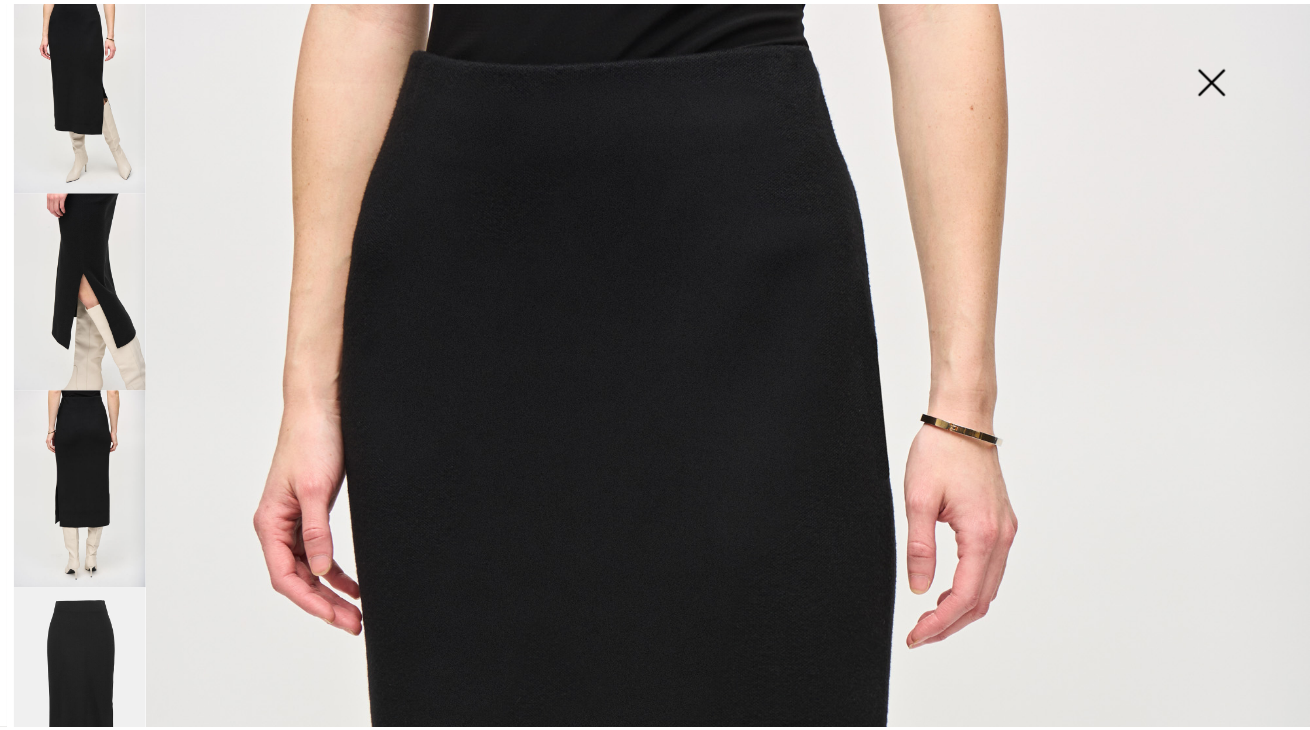 scroll, scrollTop: 151, scrollLeft: 0, axis: vertical 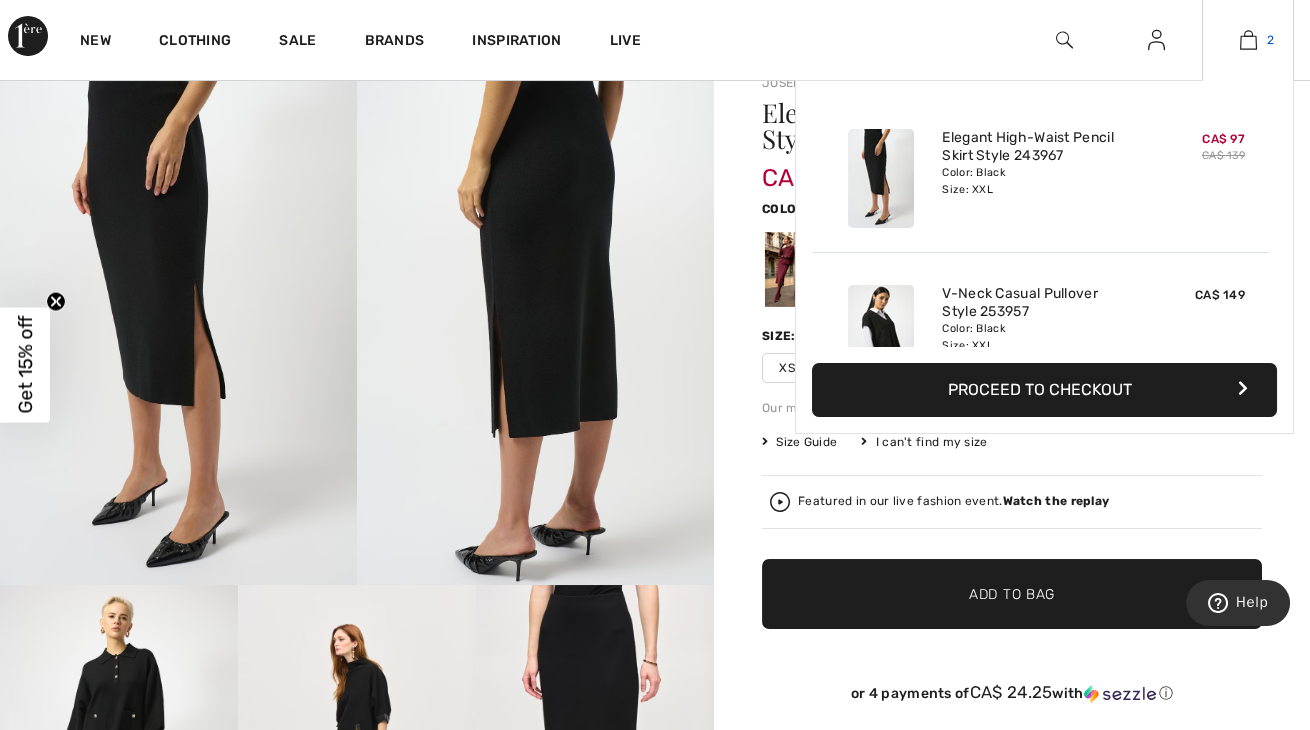 click on "2" at bounding box center (1248, 40) 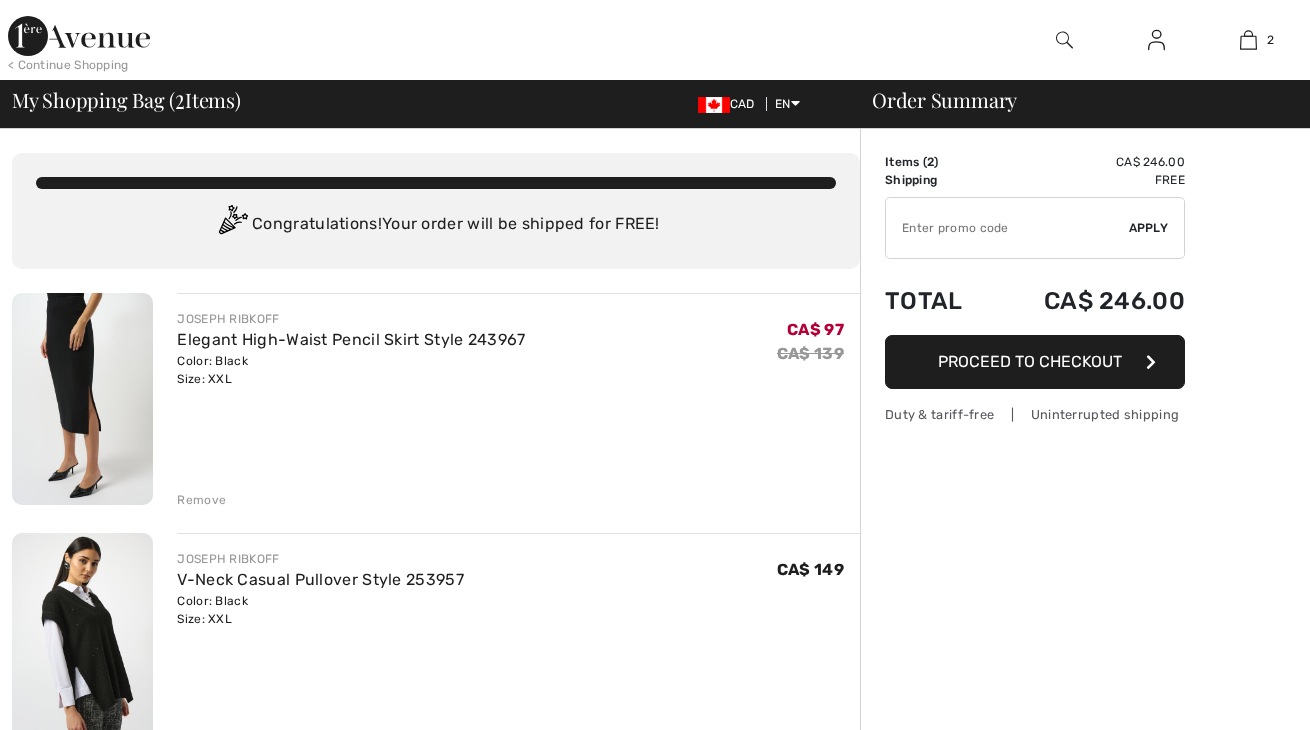 scroll, scrollTop: 0, scrollLeft: 0, axis: both 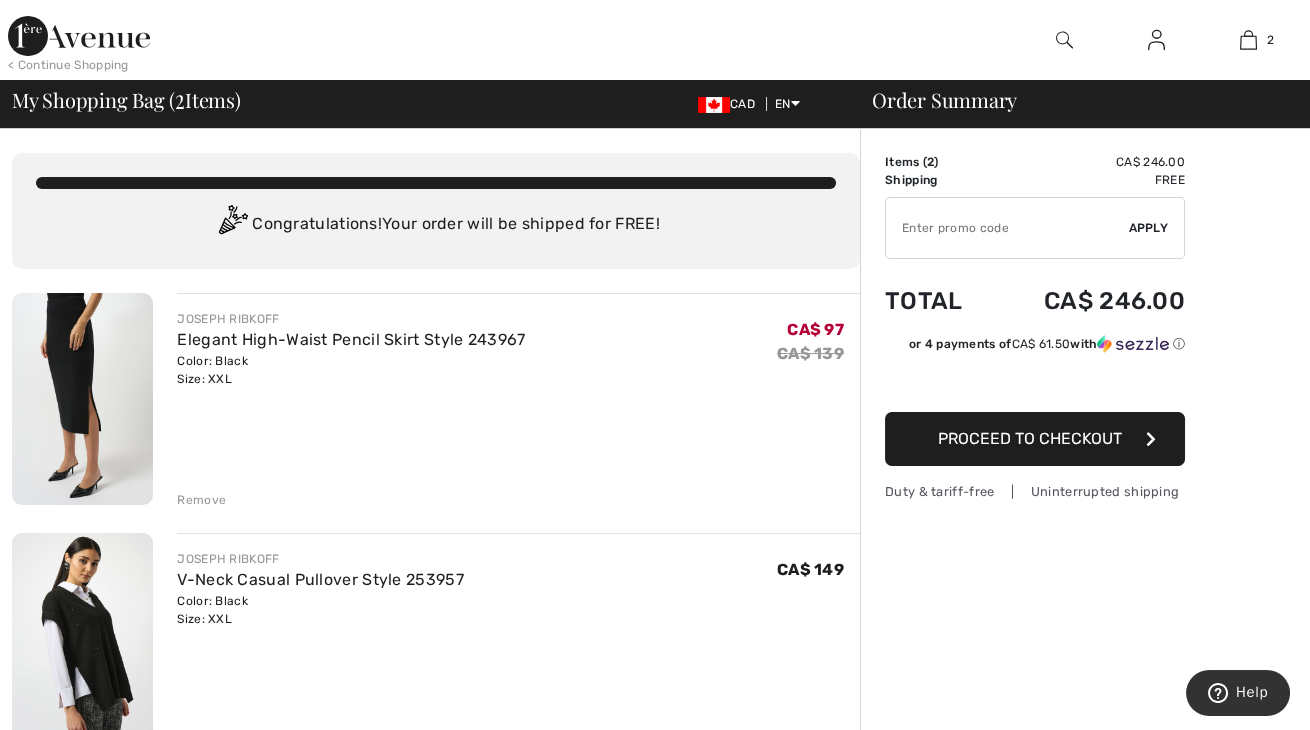 click on "Proceed to Checkout" at bounding box center (1030, 438) 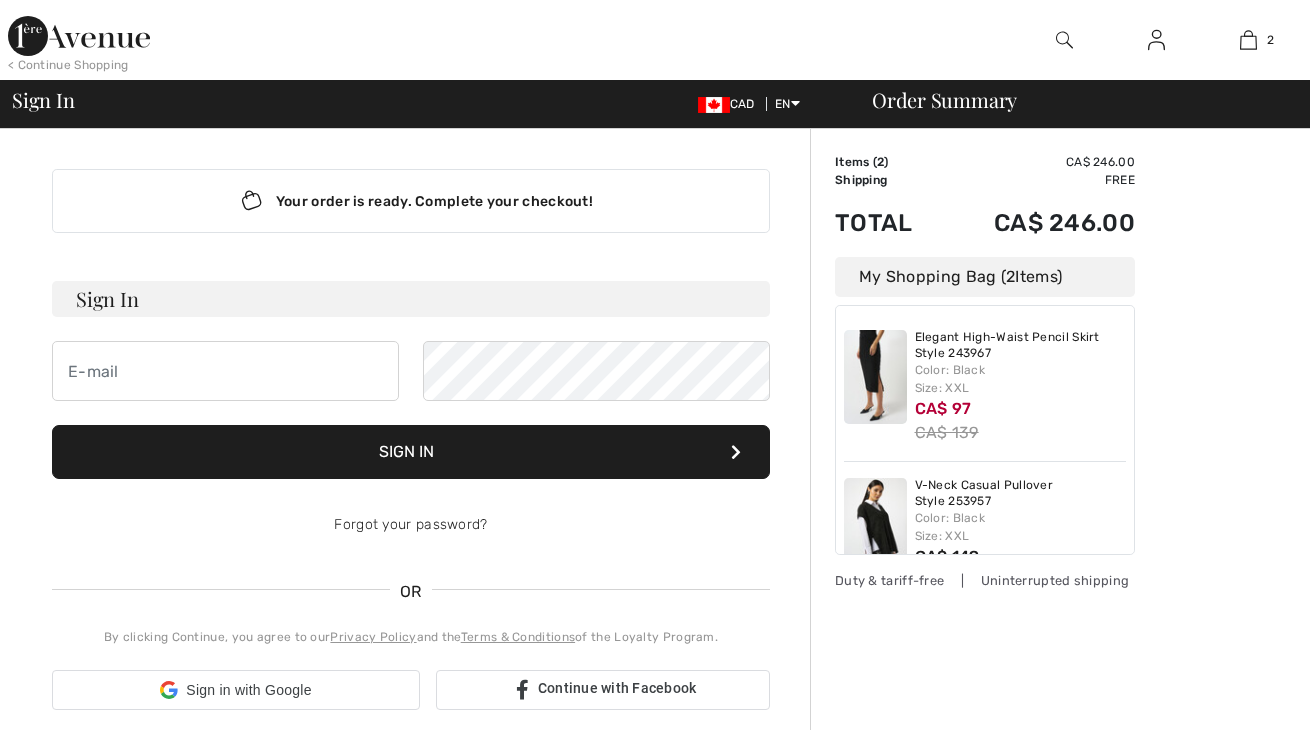 scroll, scrollTop: 0, scrollLeft: 0, axis: both 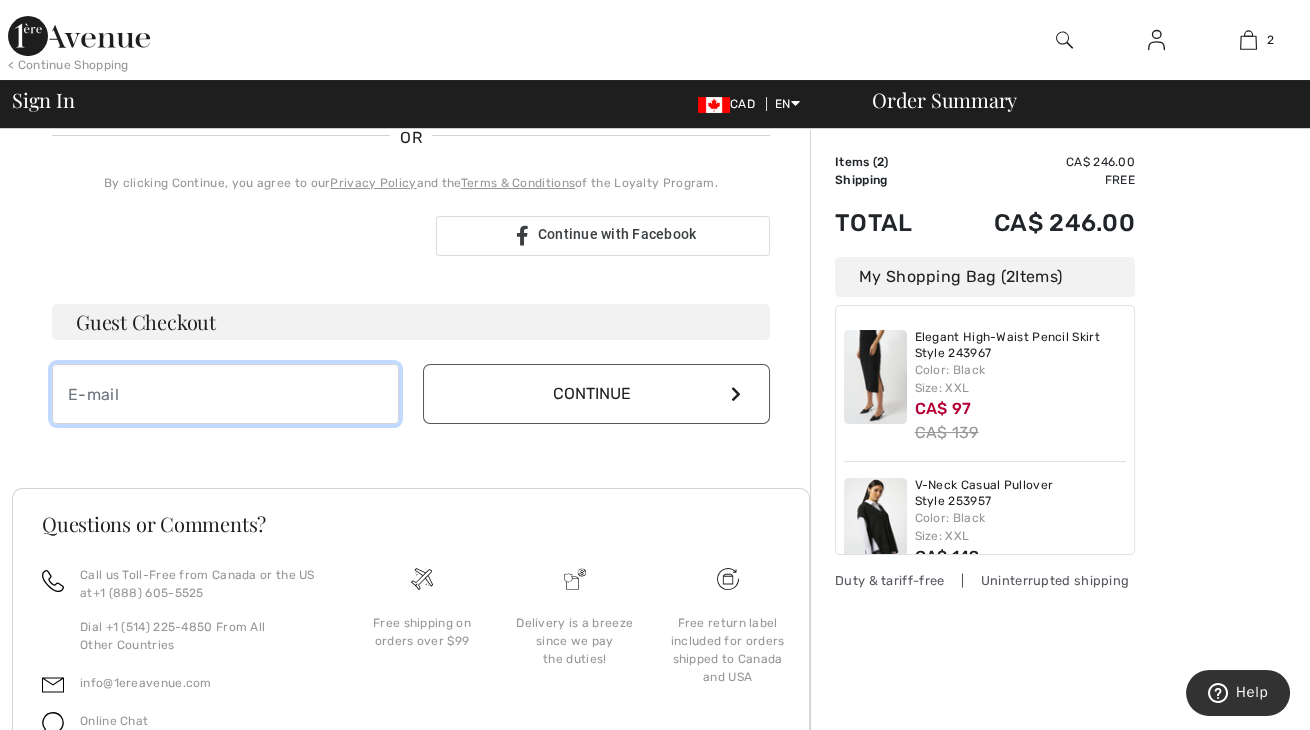 click at bounding box center (225, 394) 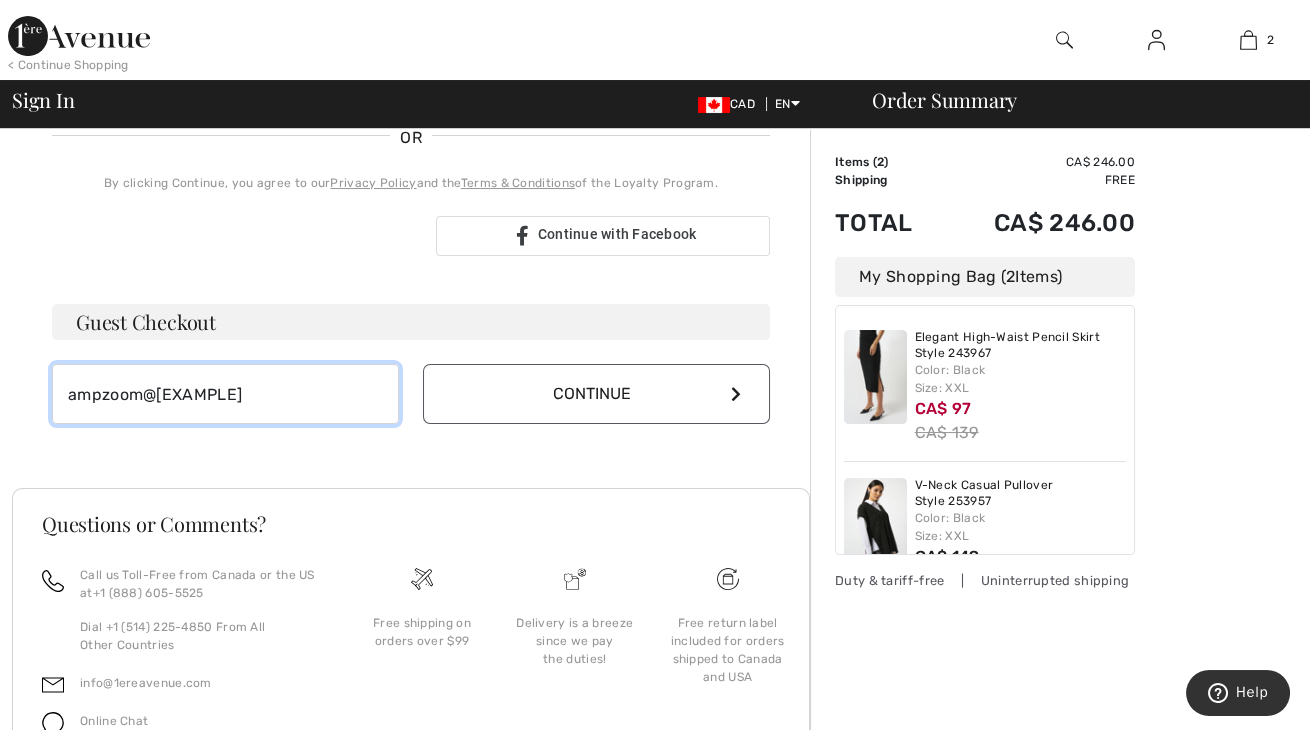 type on "ampzoom@[EXAMPLE]" 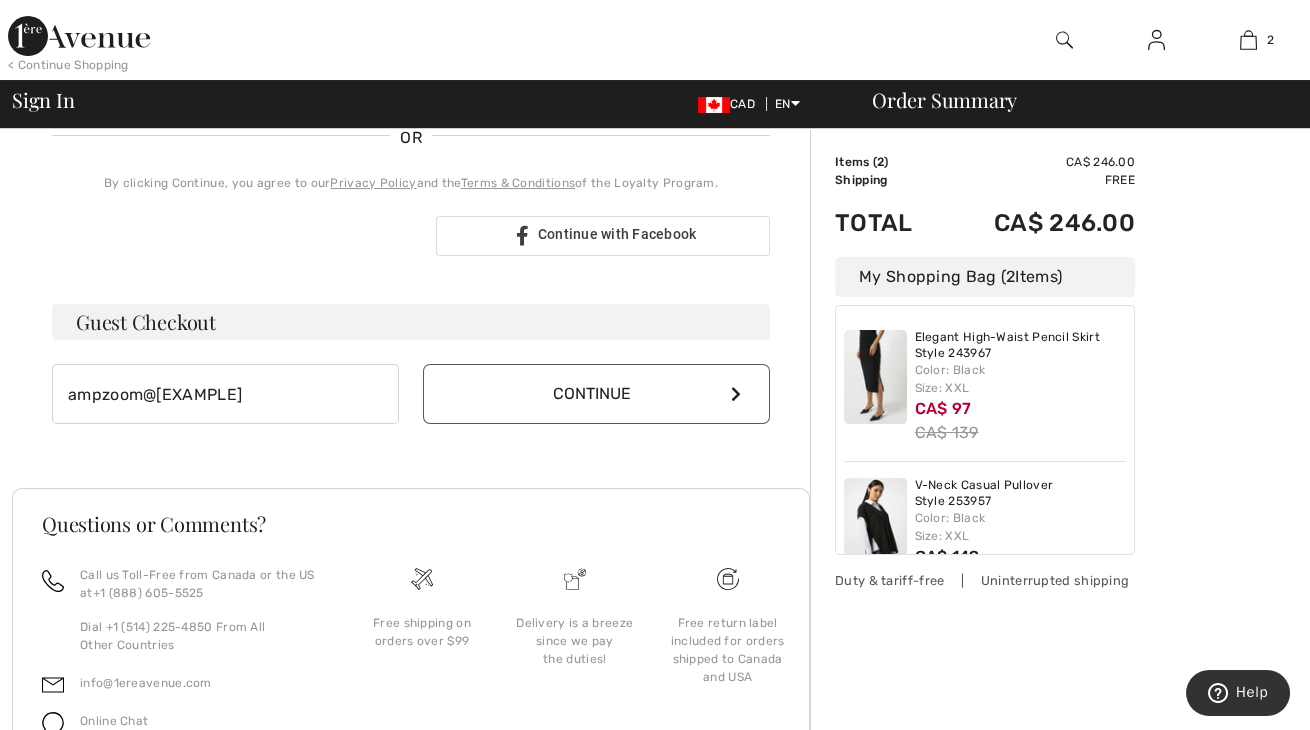 click on "Continue" at bounding box center [596, 394] 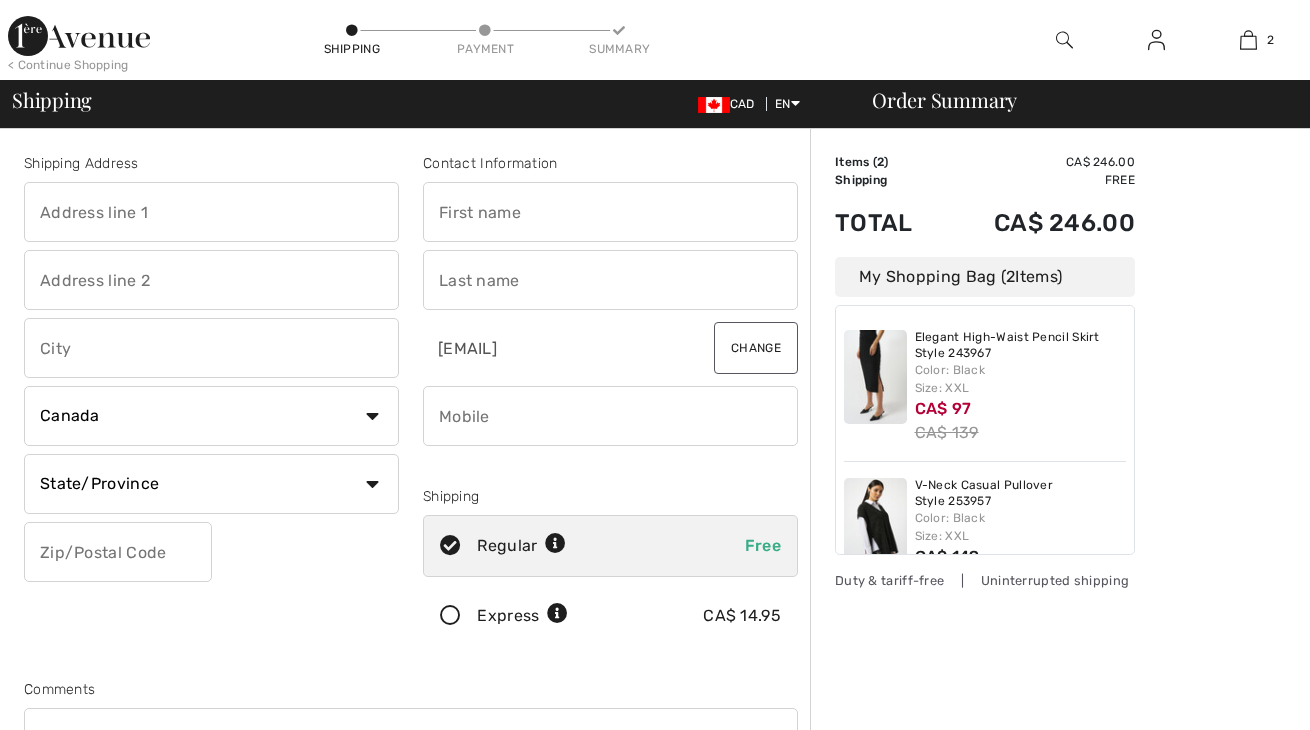 scroll, scrollTop: 0, scrollLeft: 0, axis: both 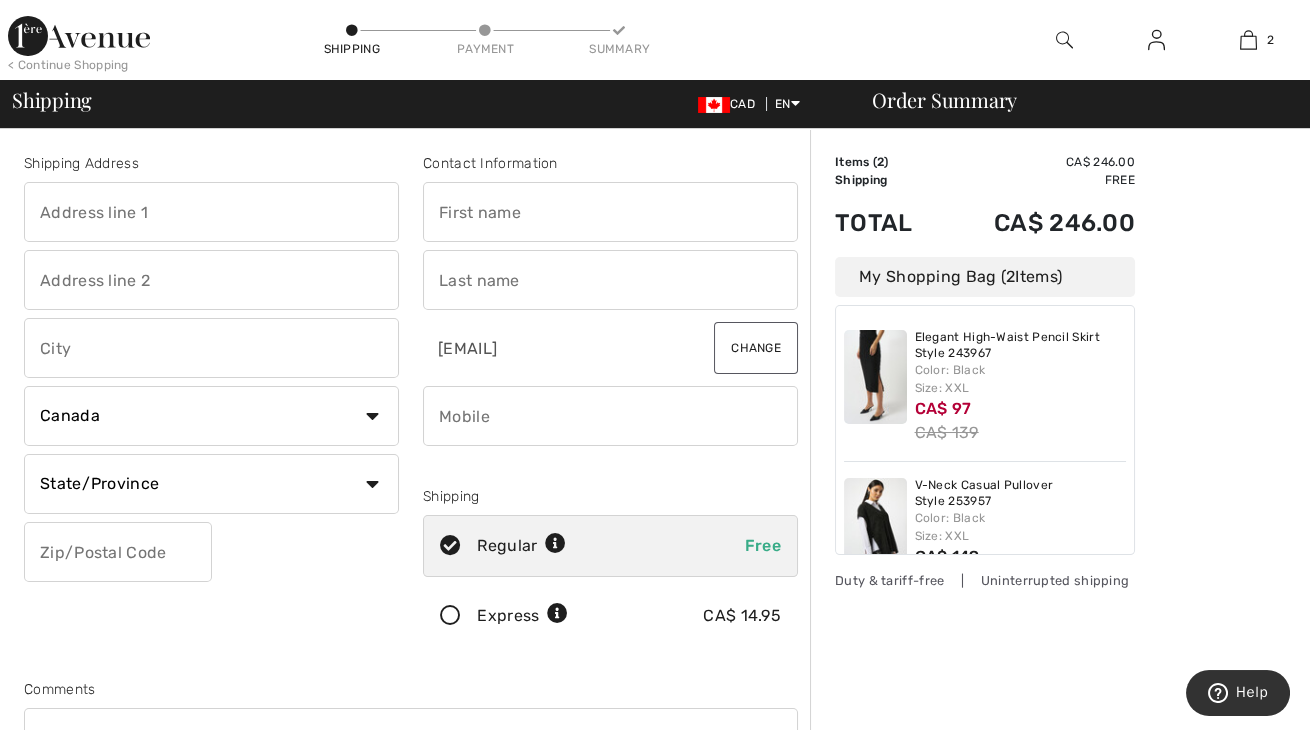 click at bounding box center [211, 212] 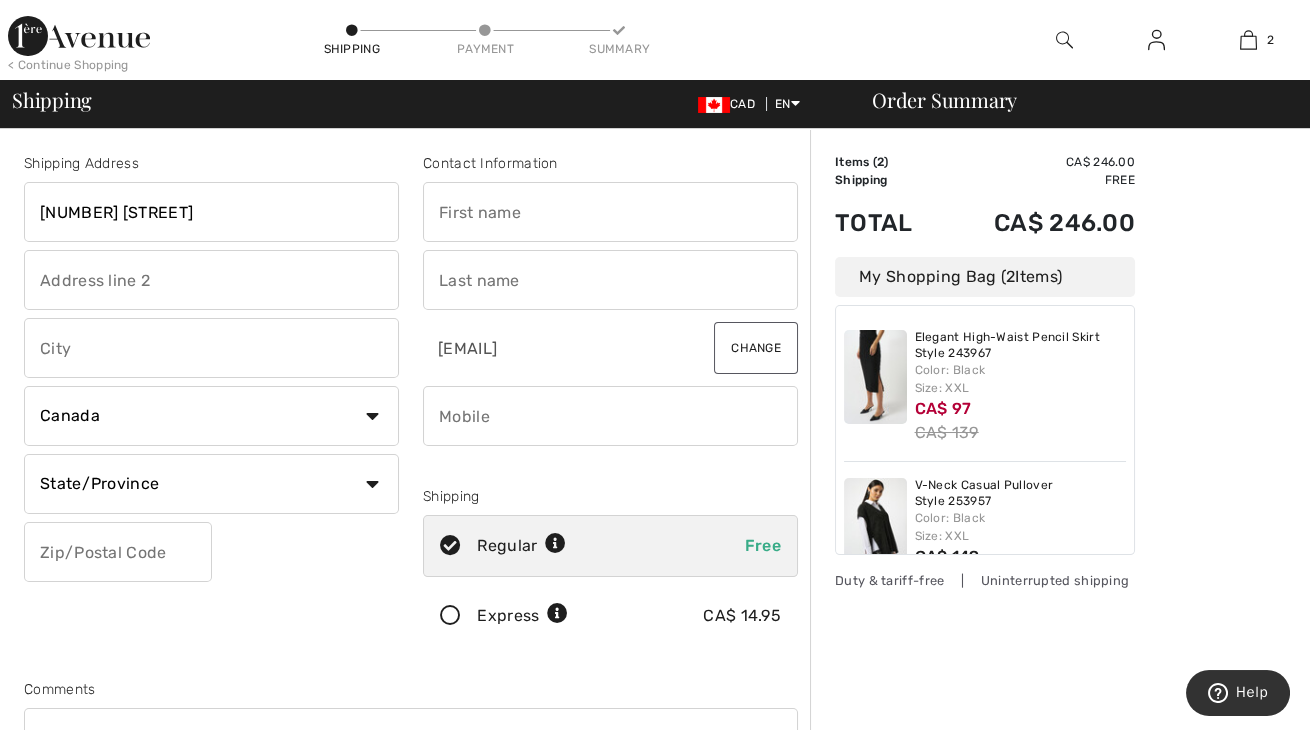 type on "4883 Fleming Street" 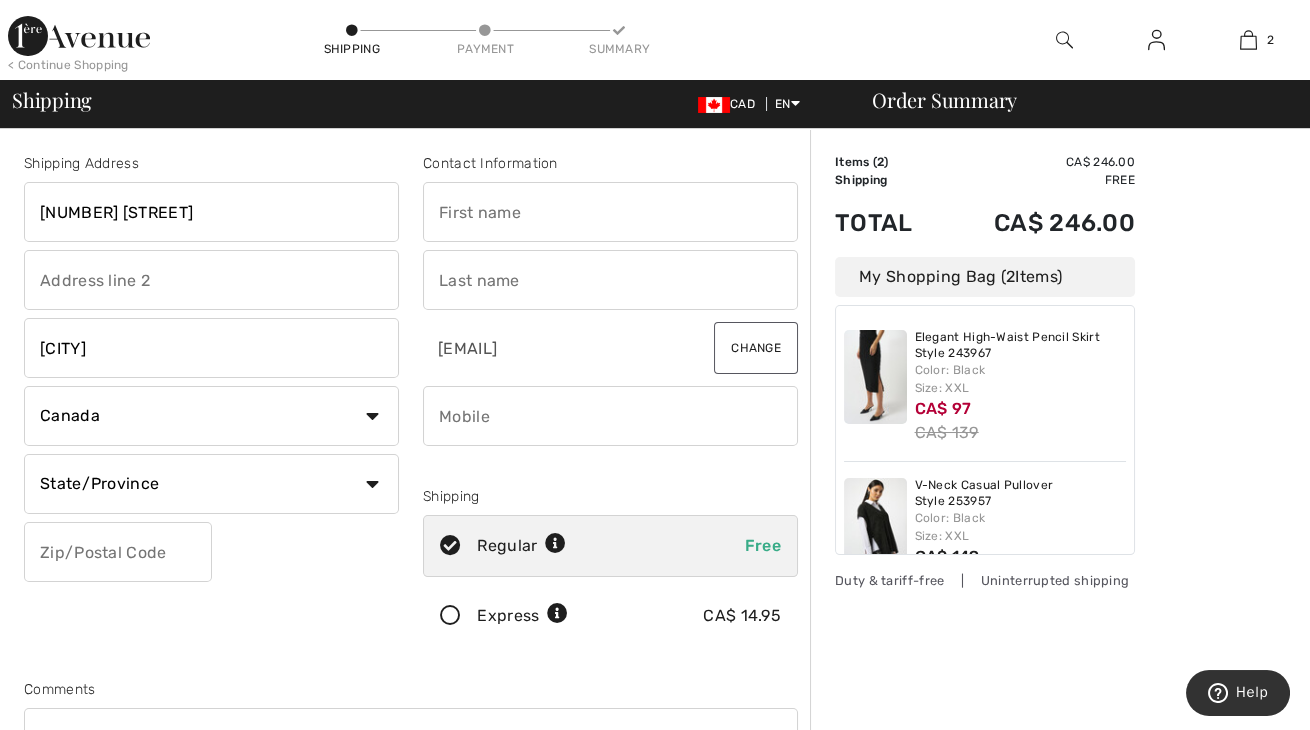 type on "Vancouver" 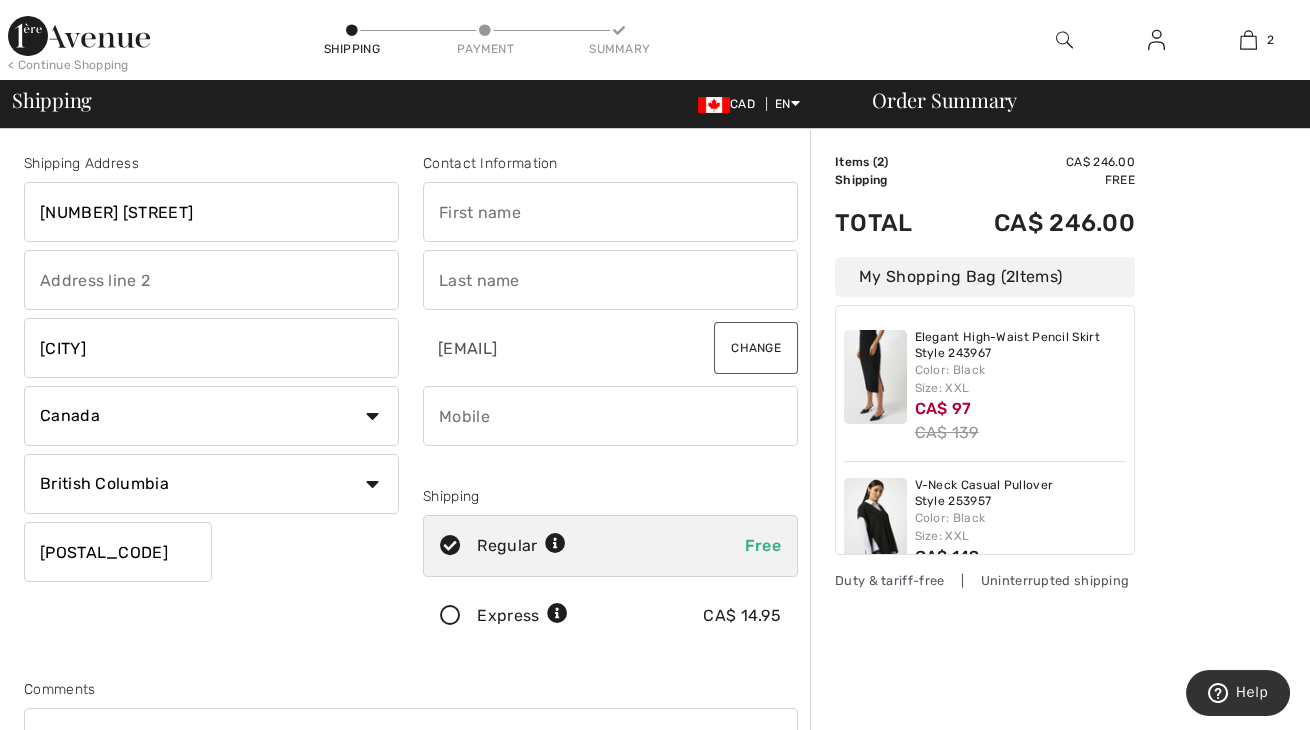 type on "V5N3W7" 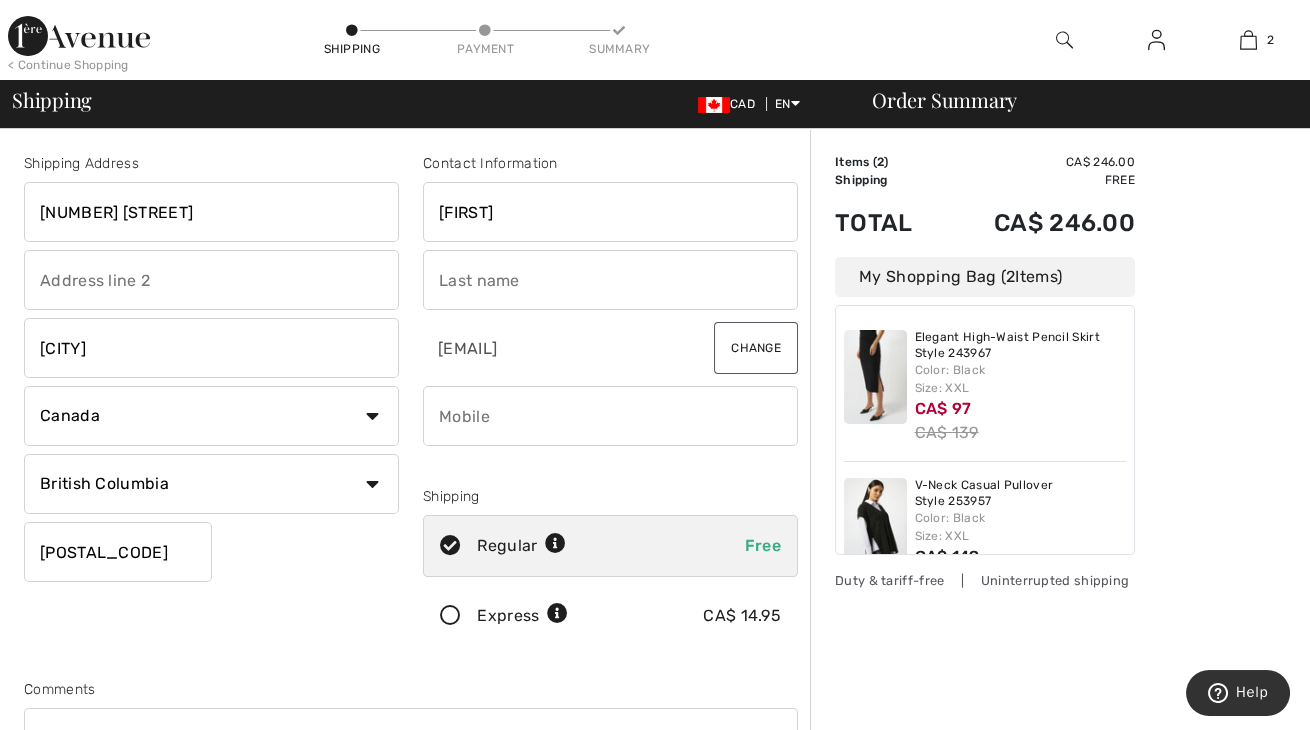 type on "Julie" 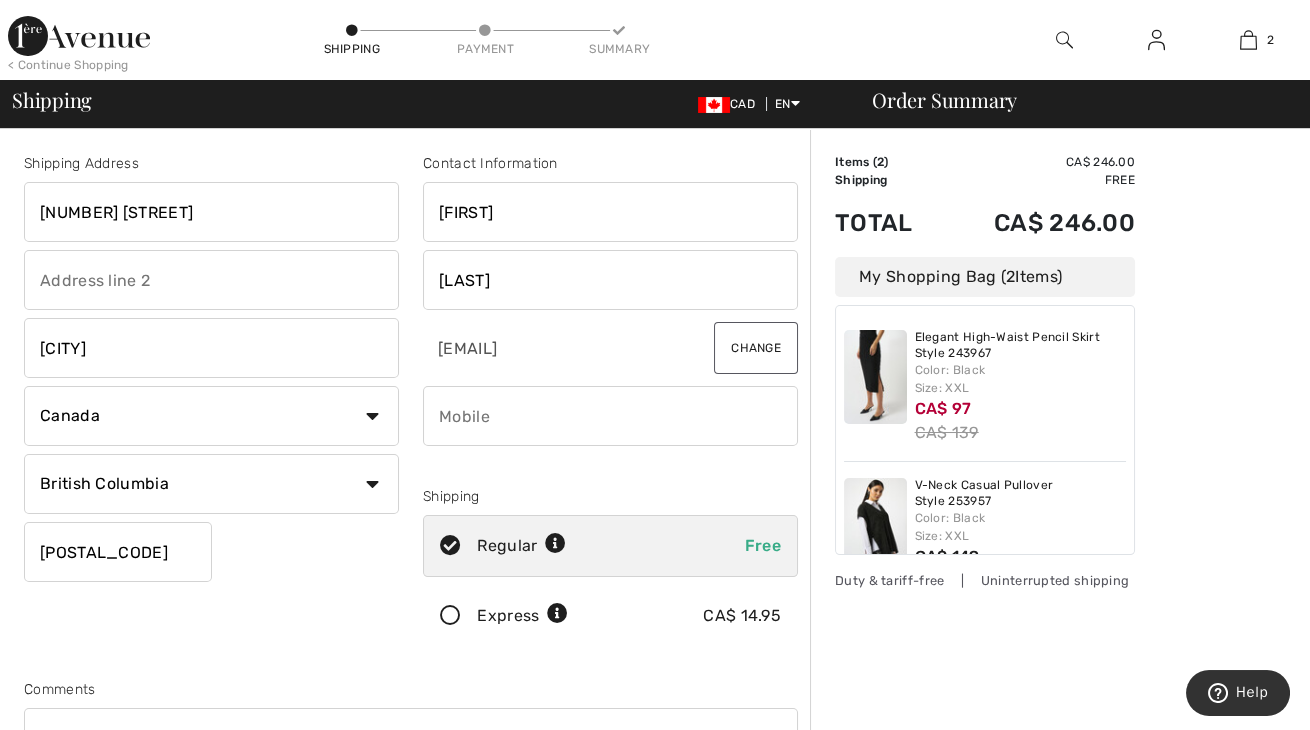 type on "Lee" 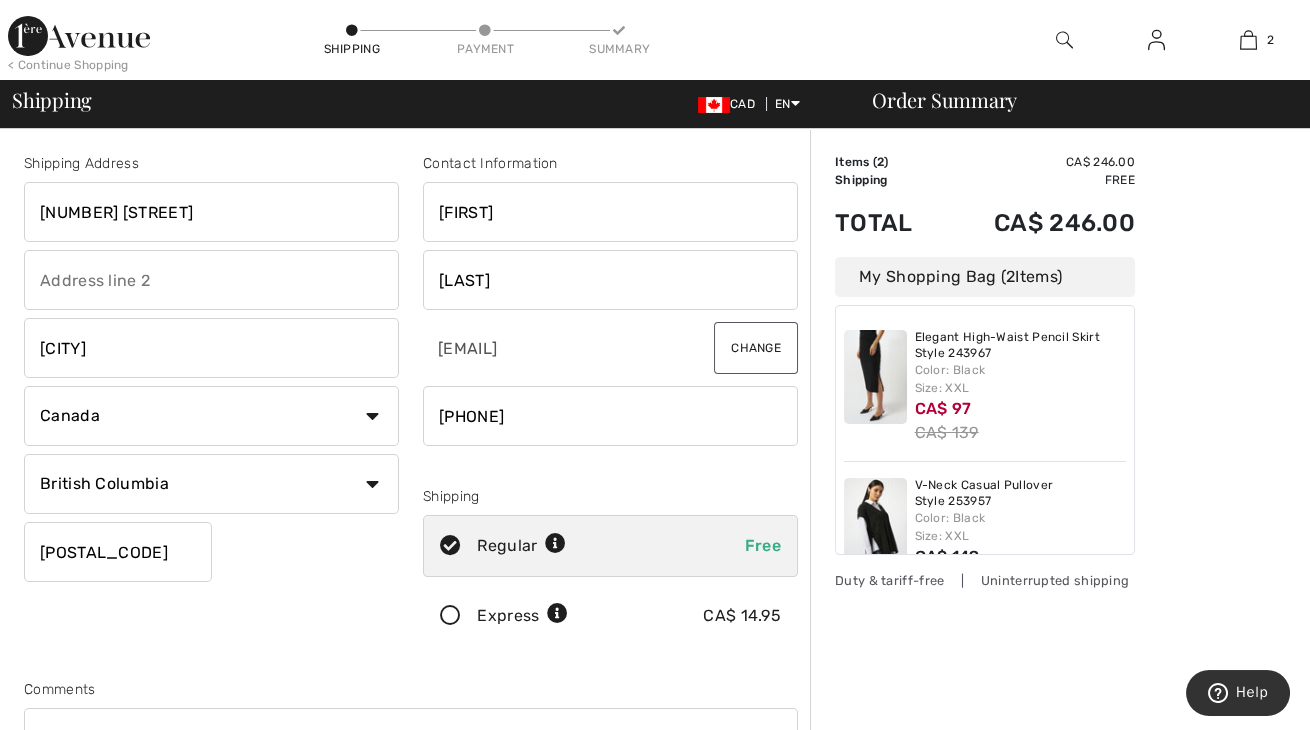 type on "6046162294" 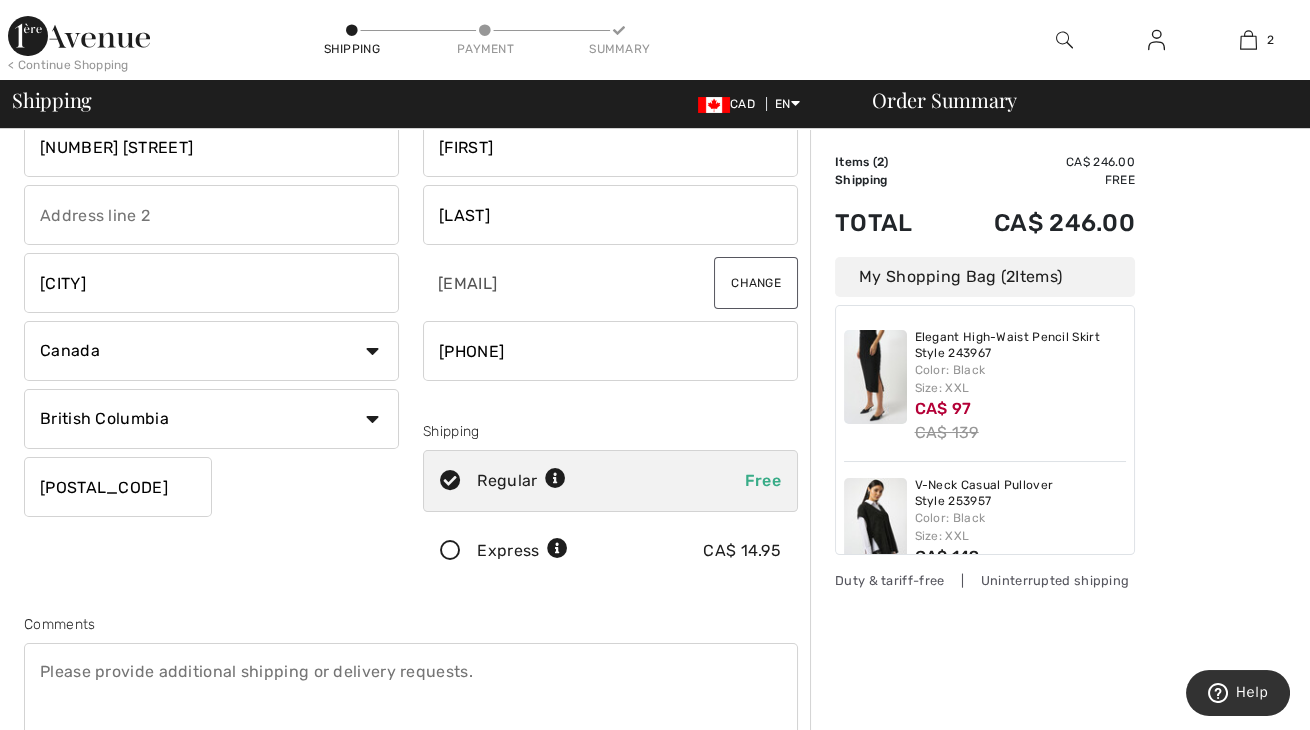 scroll, scrollTop: 151, scrollLeft: 0, axis: vertical 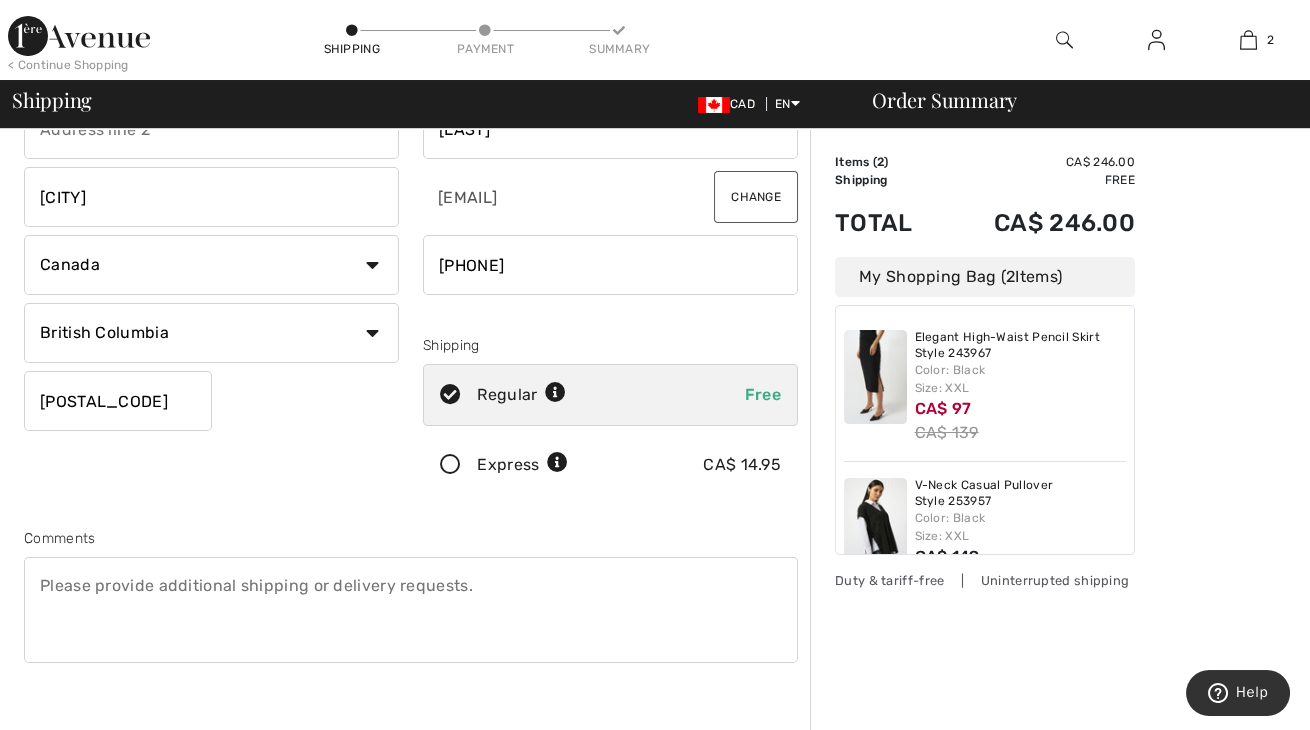 click at bounding box center [411, 610] 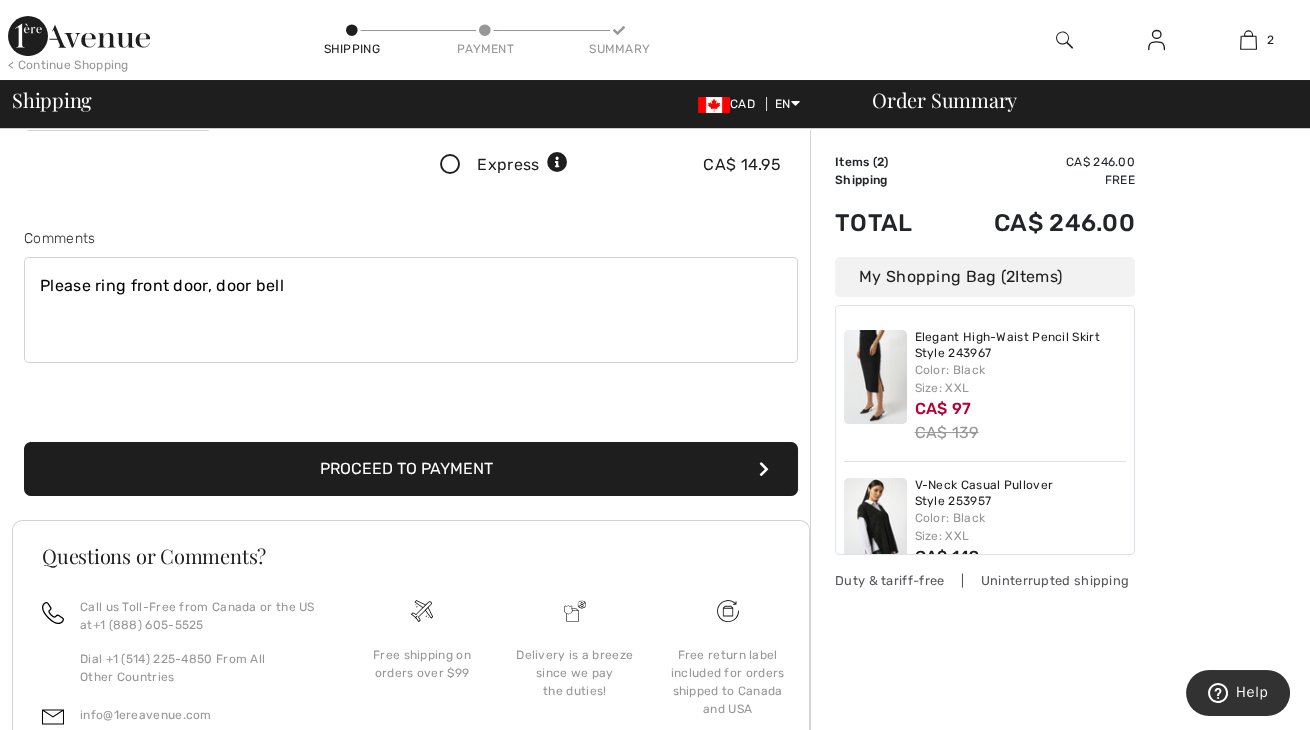 scroll, scrollTop: 454, scrollLeft: 0, axis: vertical 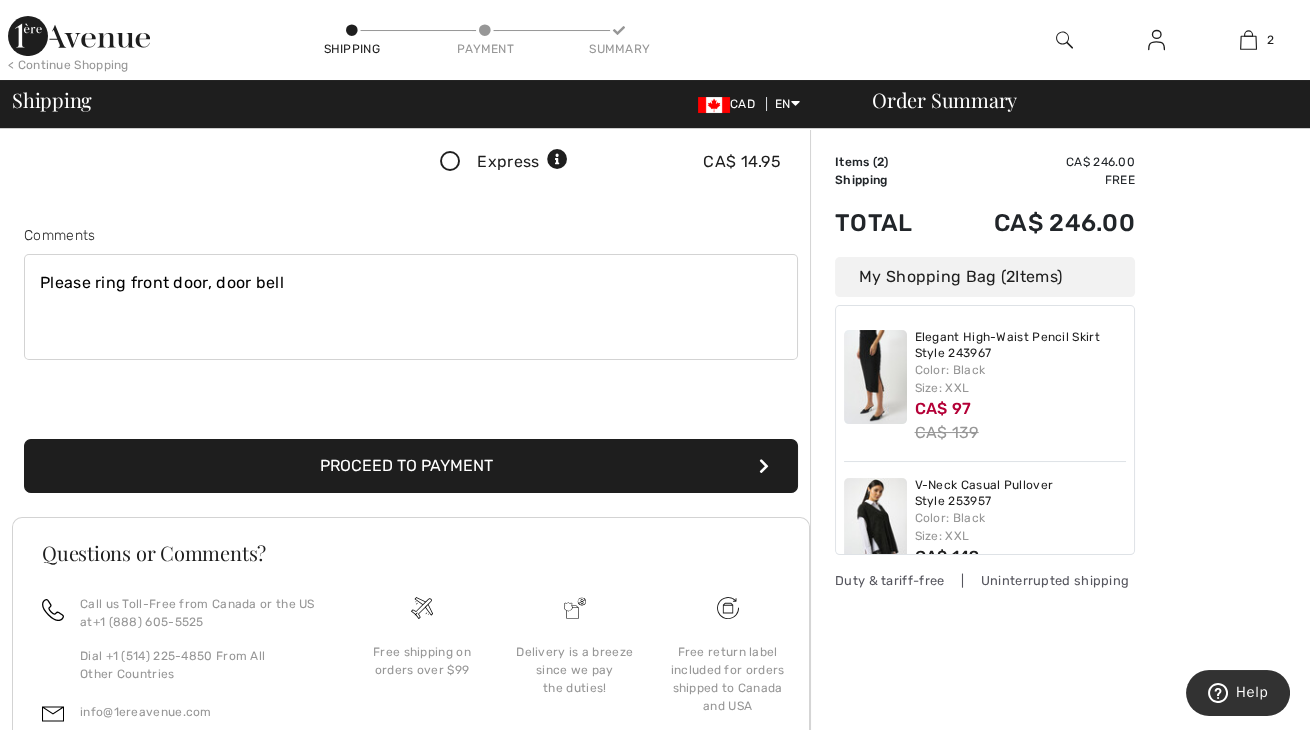 type on "Please ring front door, door bell" 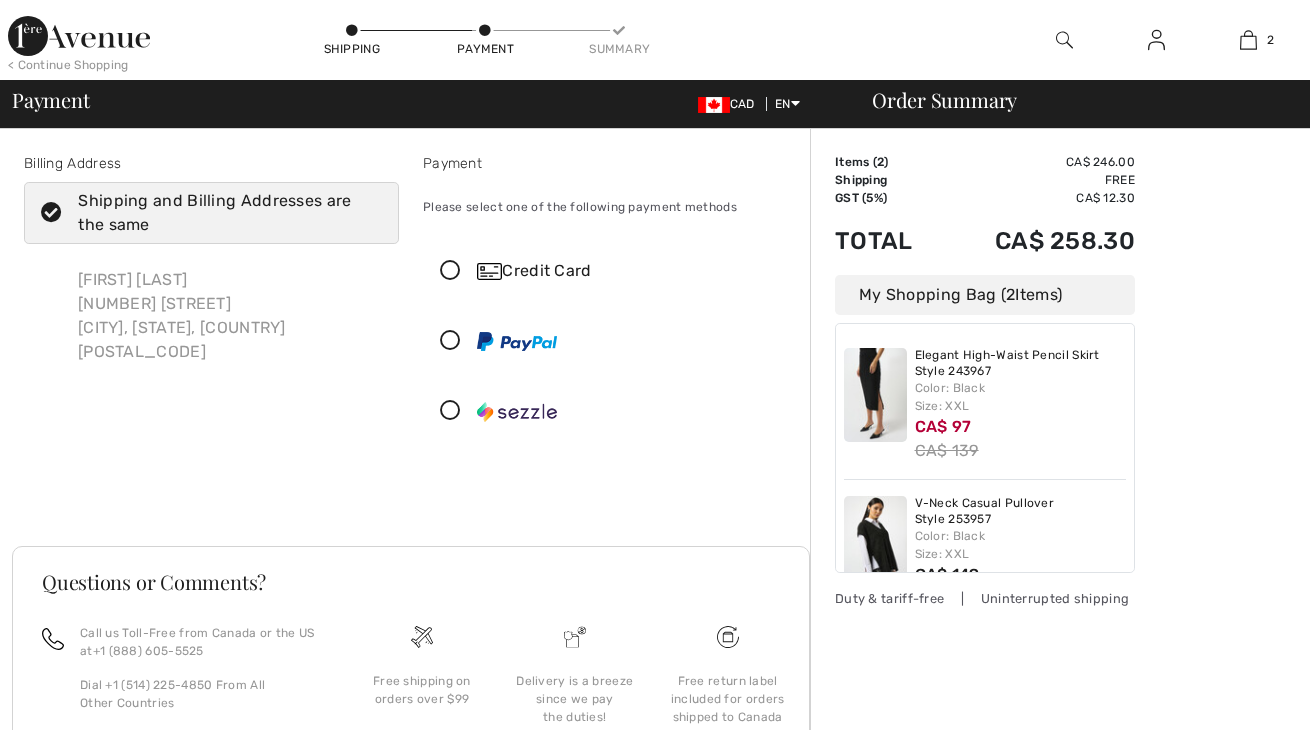 scroll, scrollTop: 0, scrollLeft: 0, axis: both 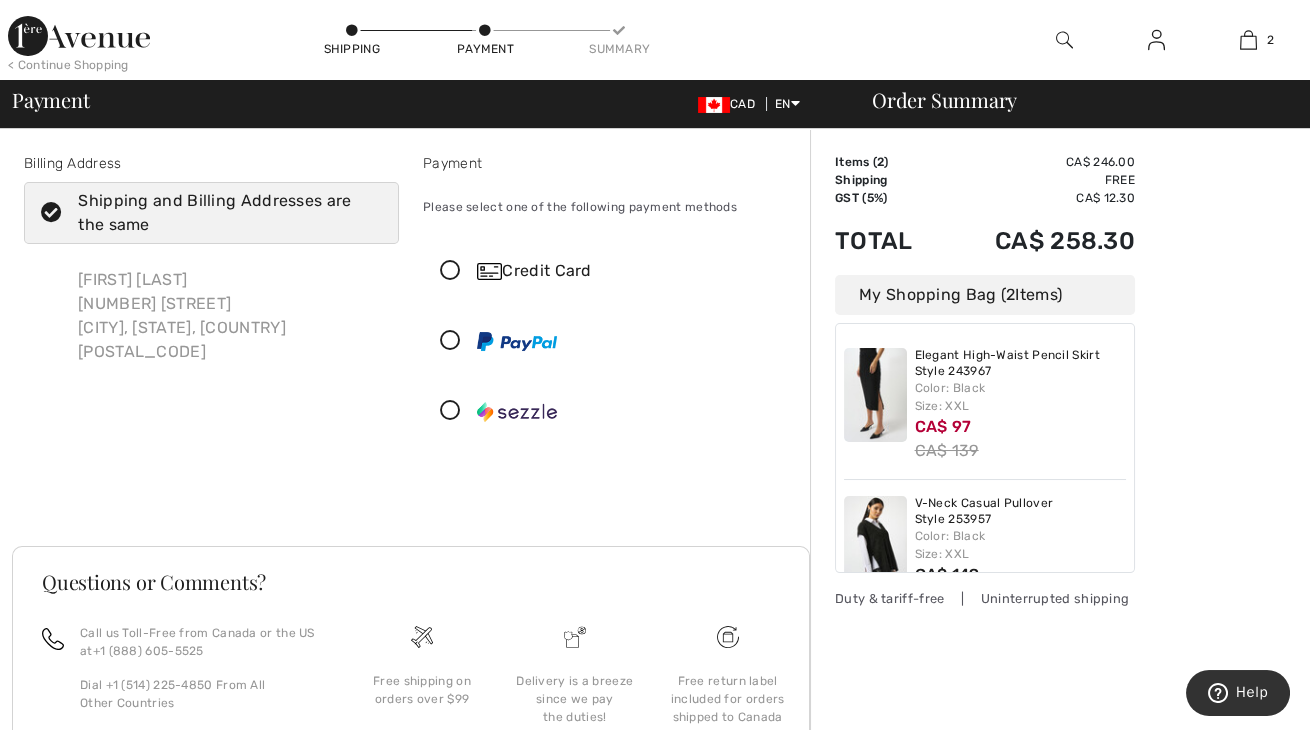 click at bounding box center [450, 271] 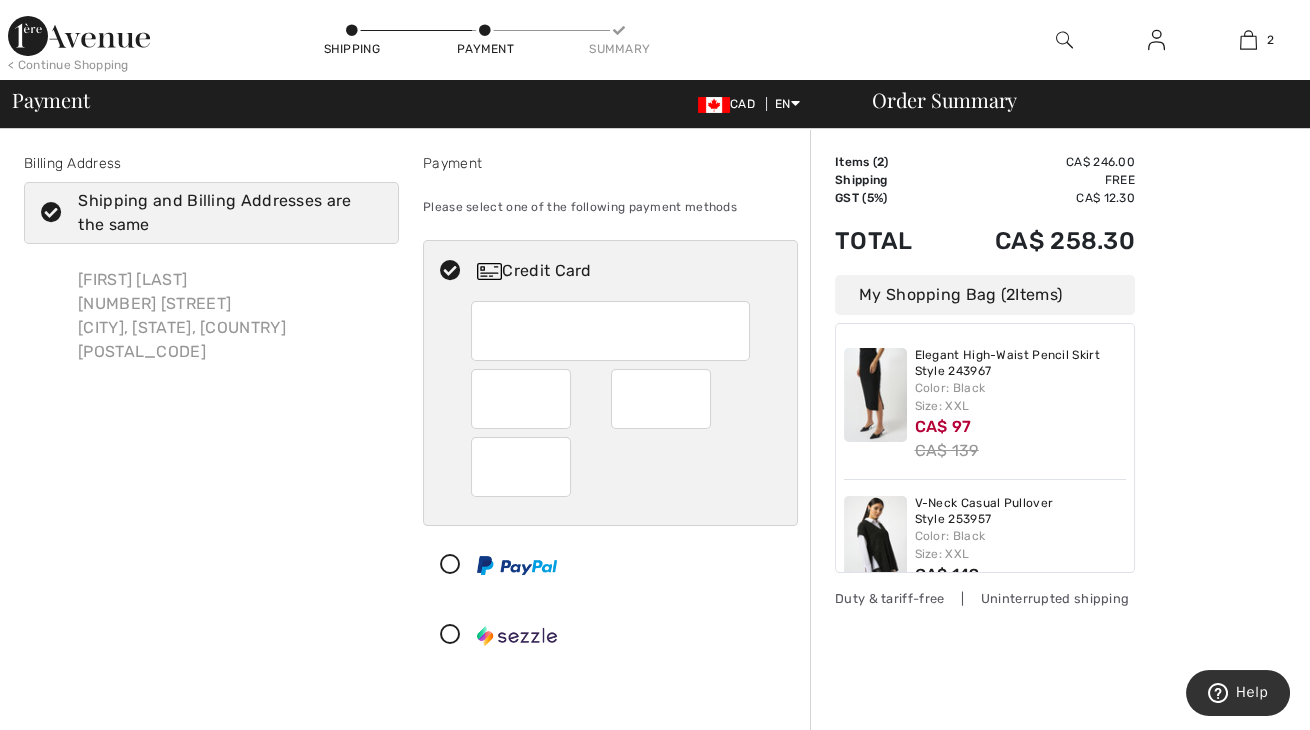 click at bounding box center (611, 331) 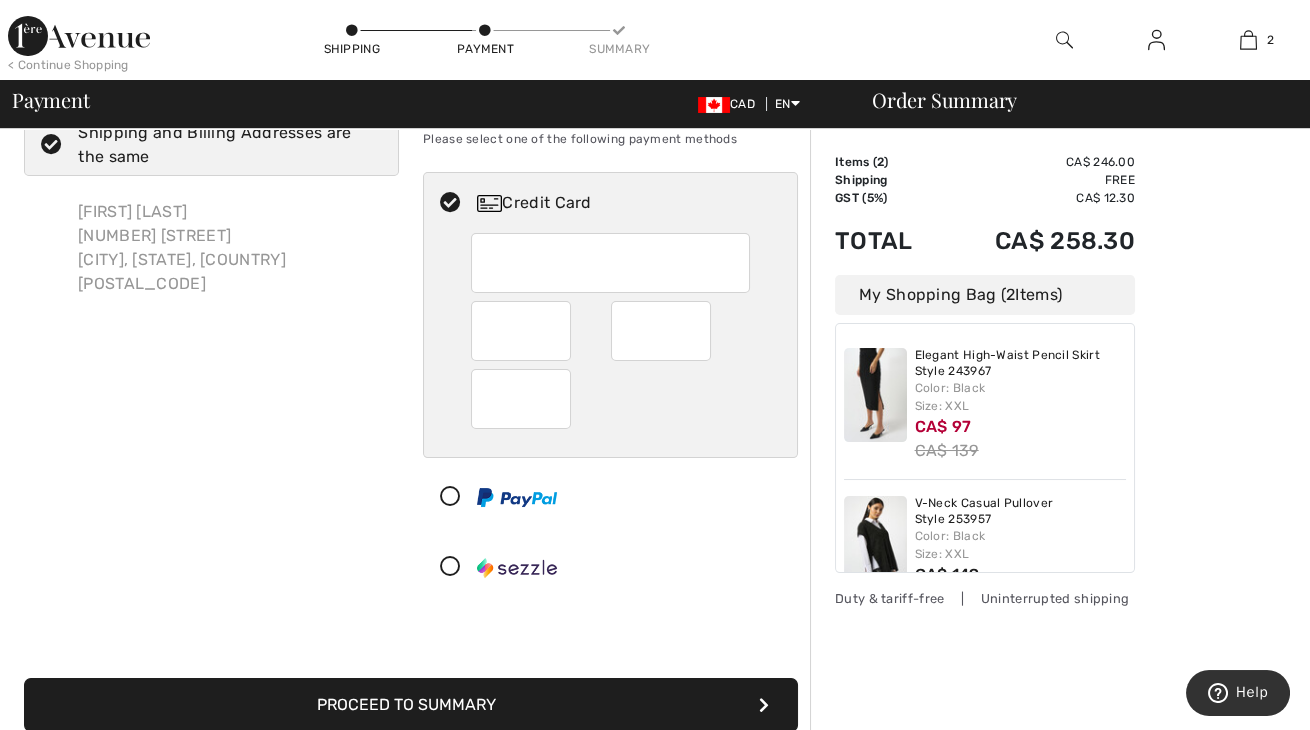 scroll, scrollTop: 151, scrollLeft: 0, axis: vertical 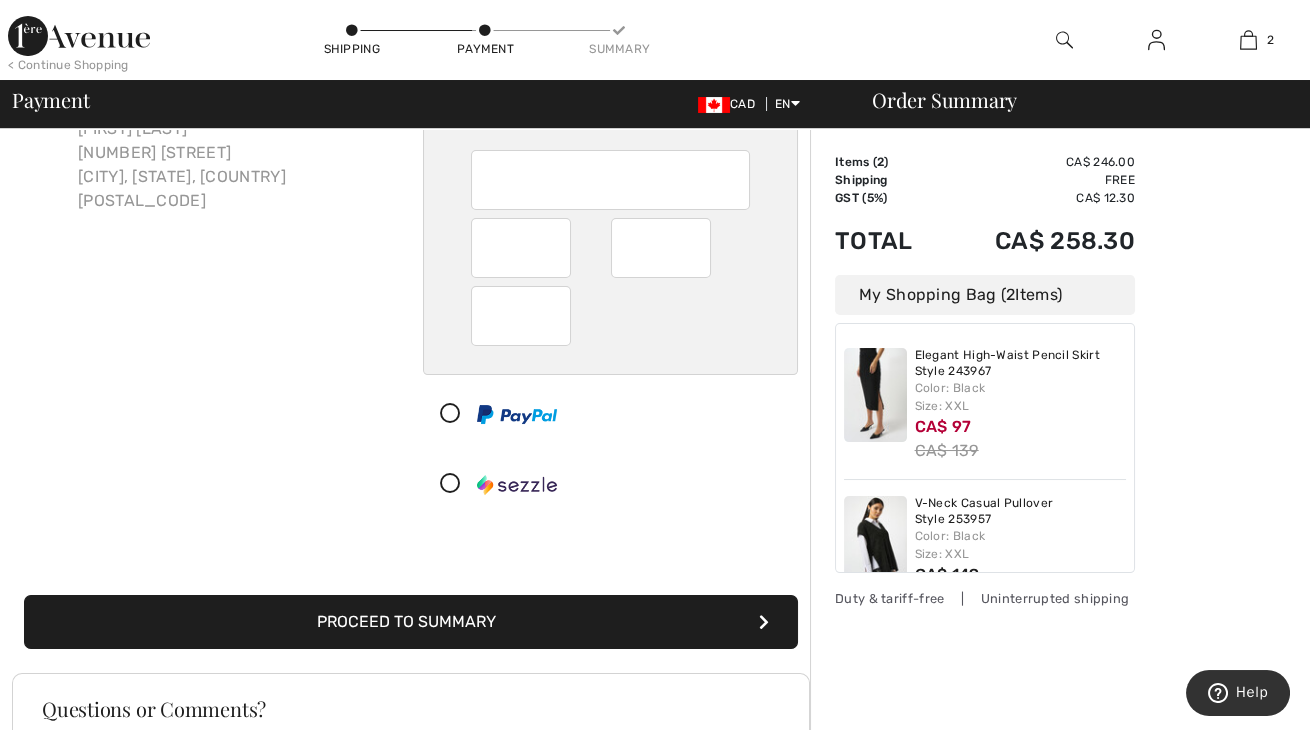 click on "Proceed to Summary" at bounding box center (411, 622) 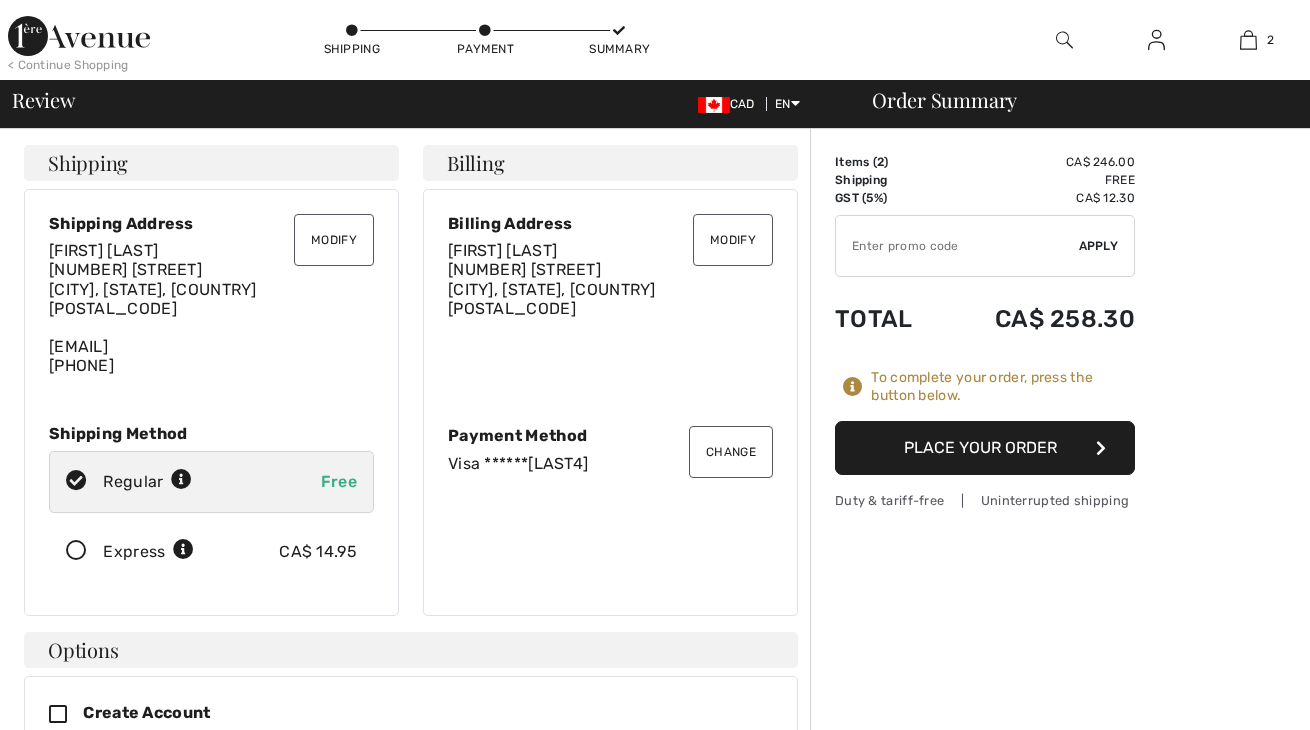 scroll, scrollTop: 0, scrollLeft: 0, axis: both 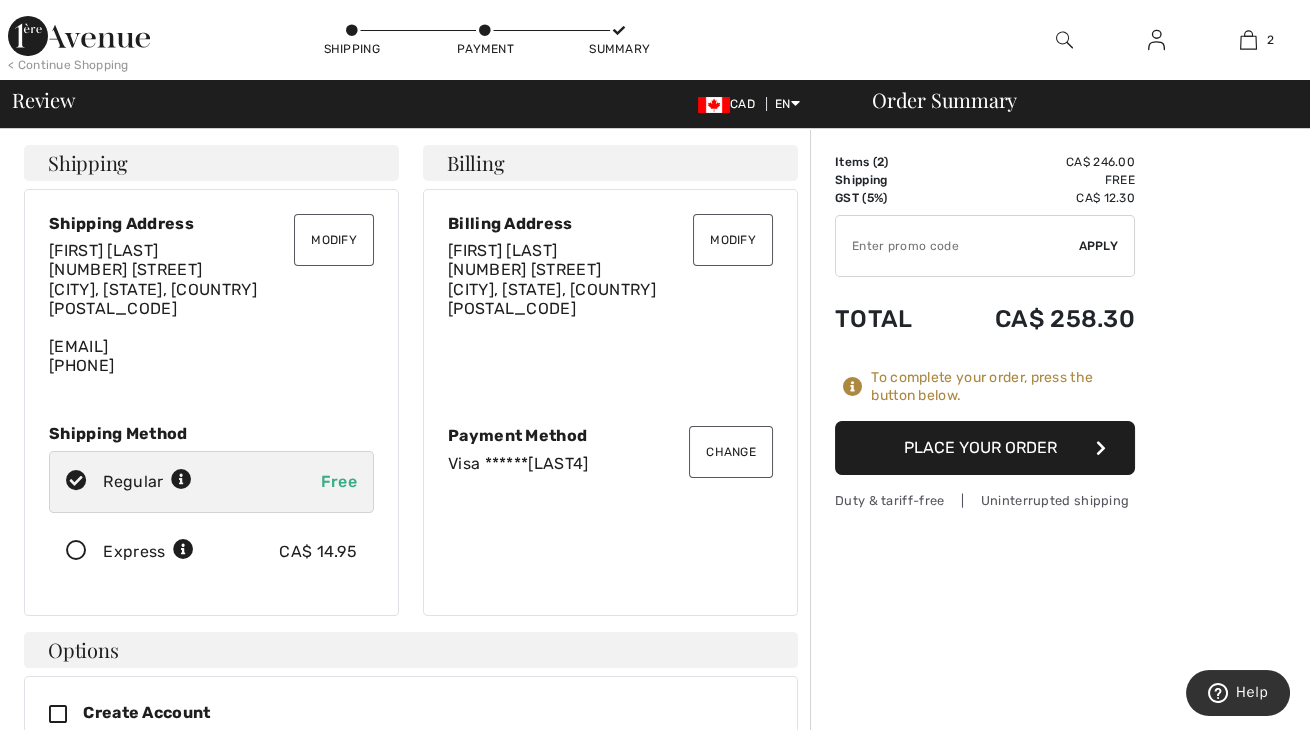 click at bounding box center [76, 551] 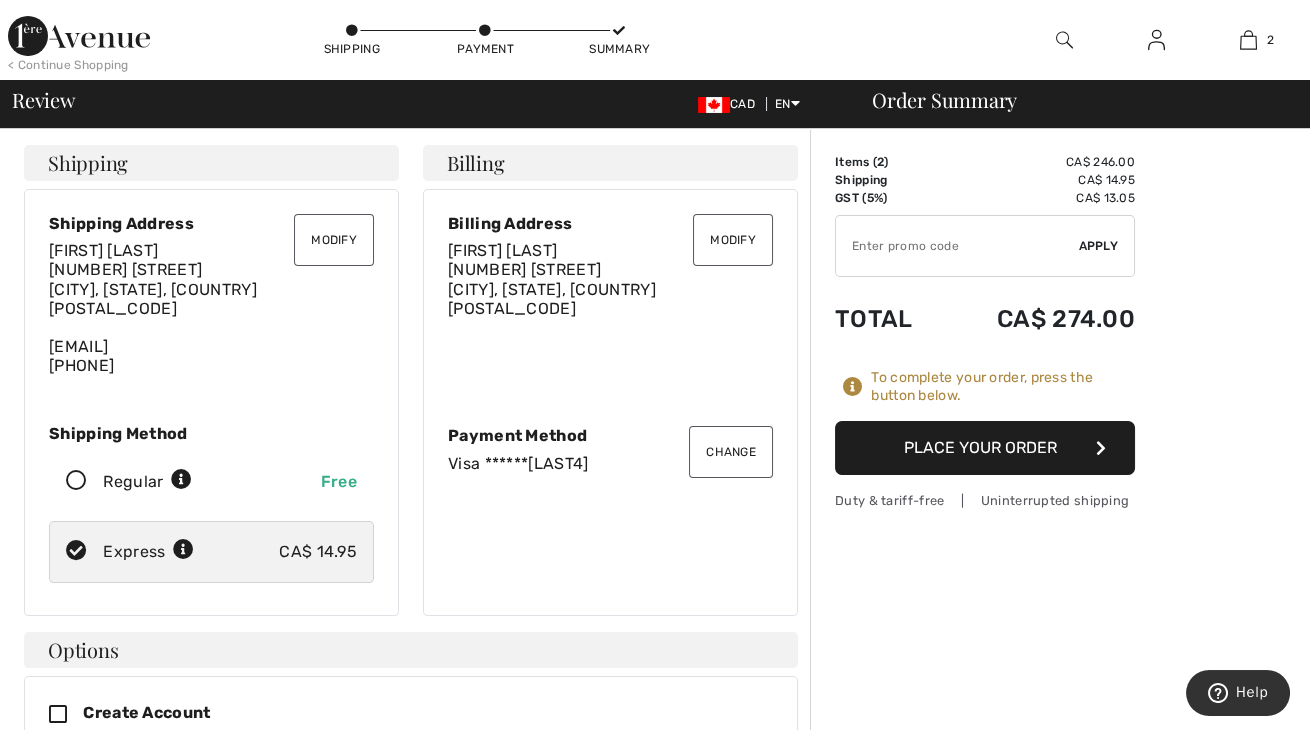 click at bounding box center (76, 481) 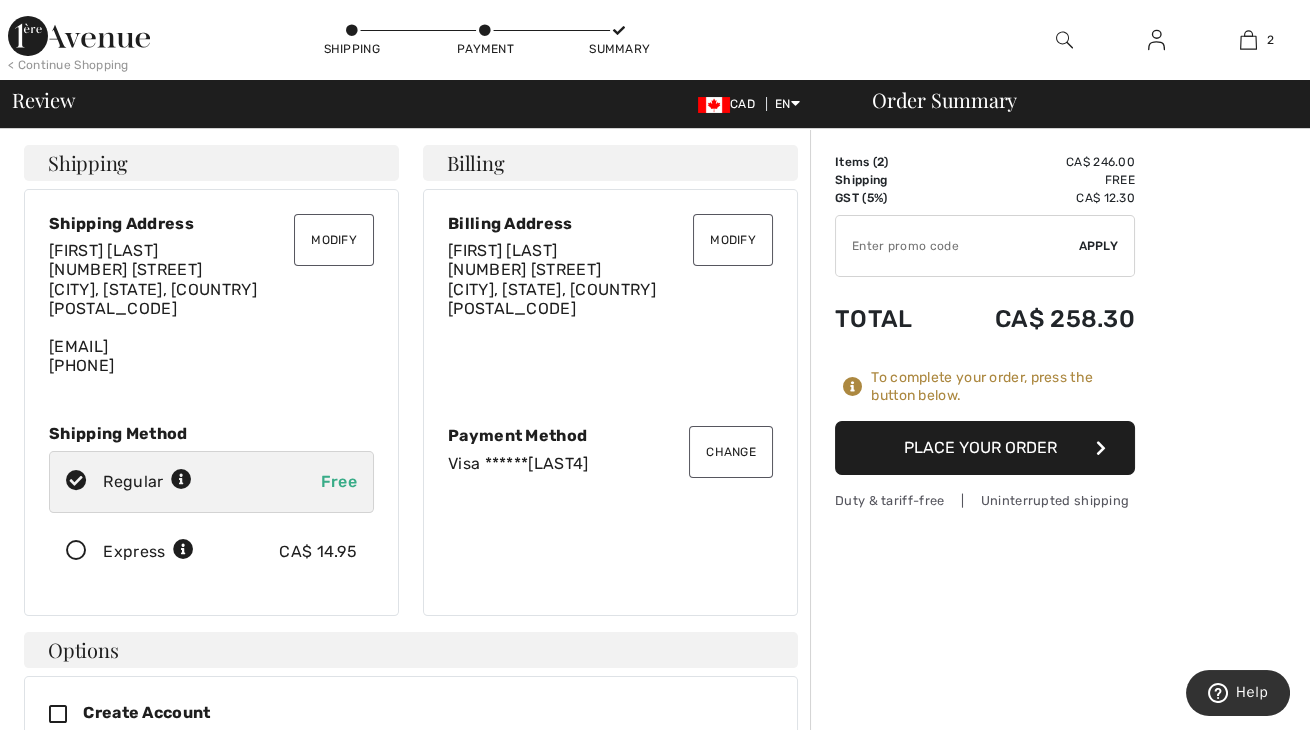 click on "Place Your Order" at bounding box center (985, 448) 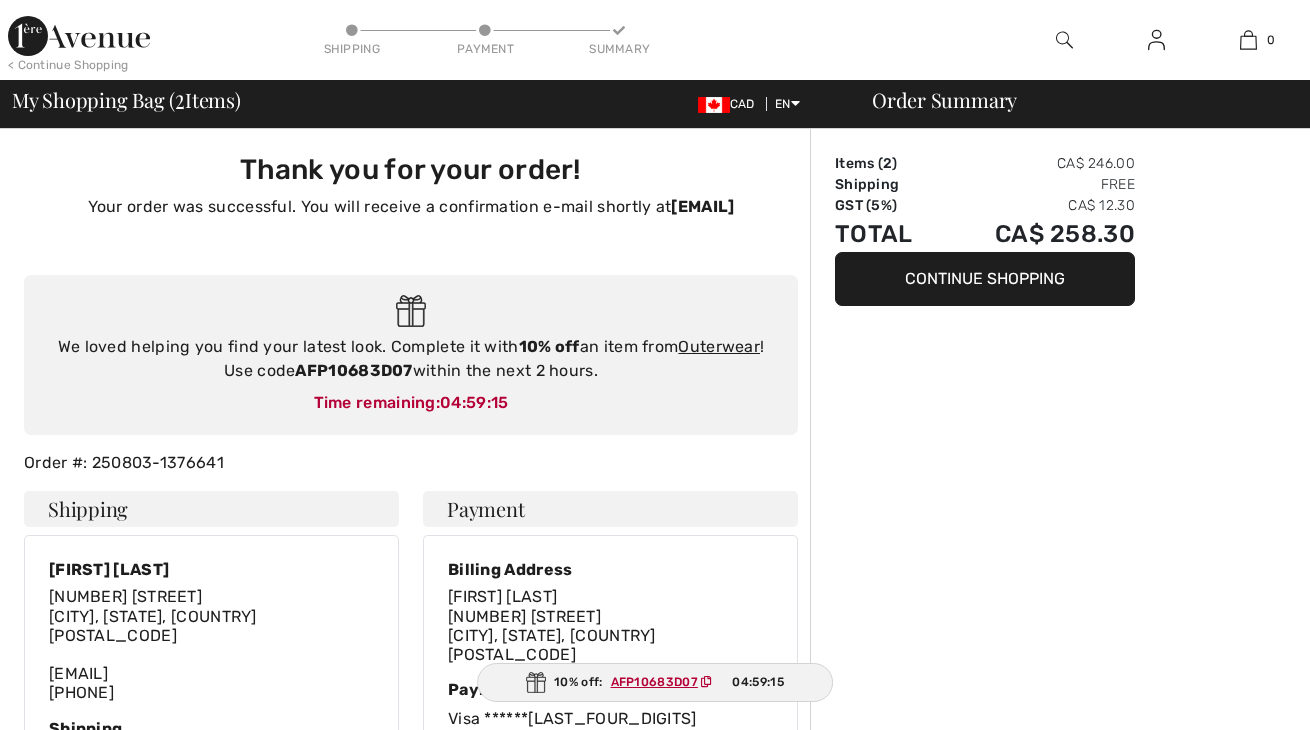 scroll, scrollTop: 0, scrollLeft: 0, axis: both 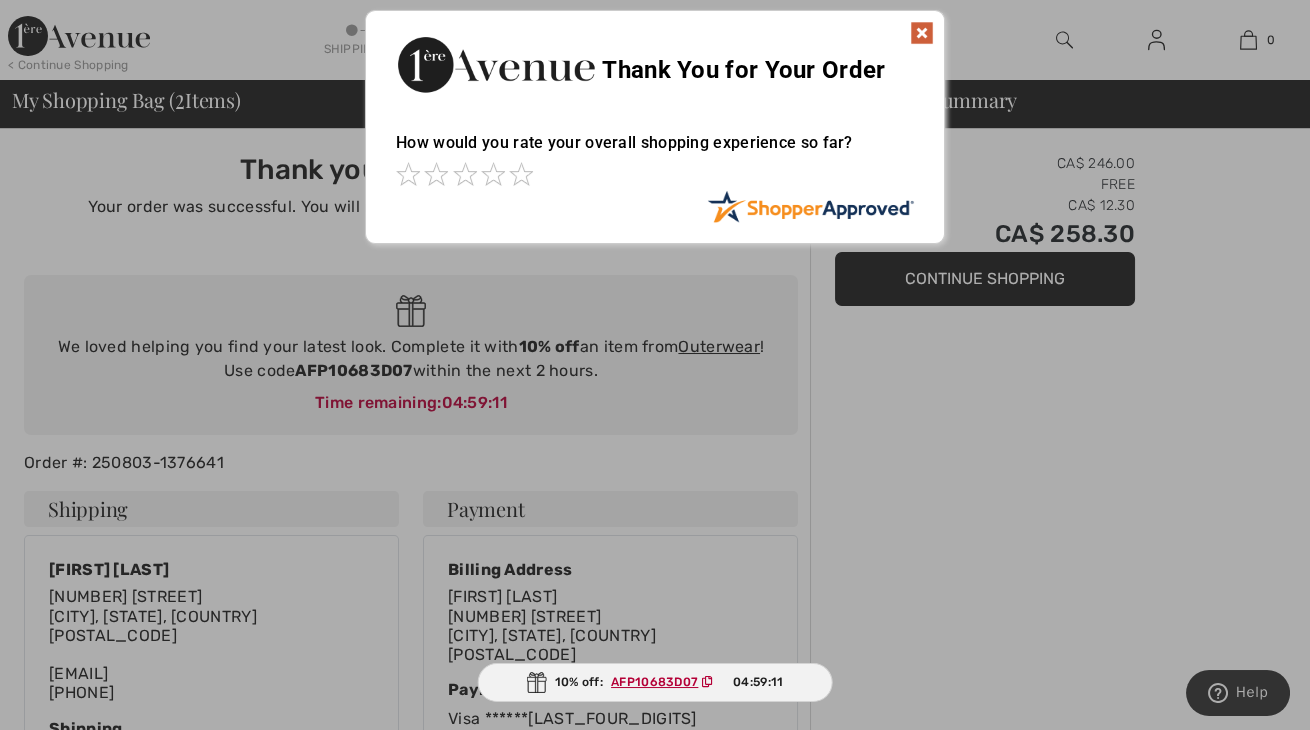 click at bounding box center [922, 33] 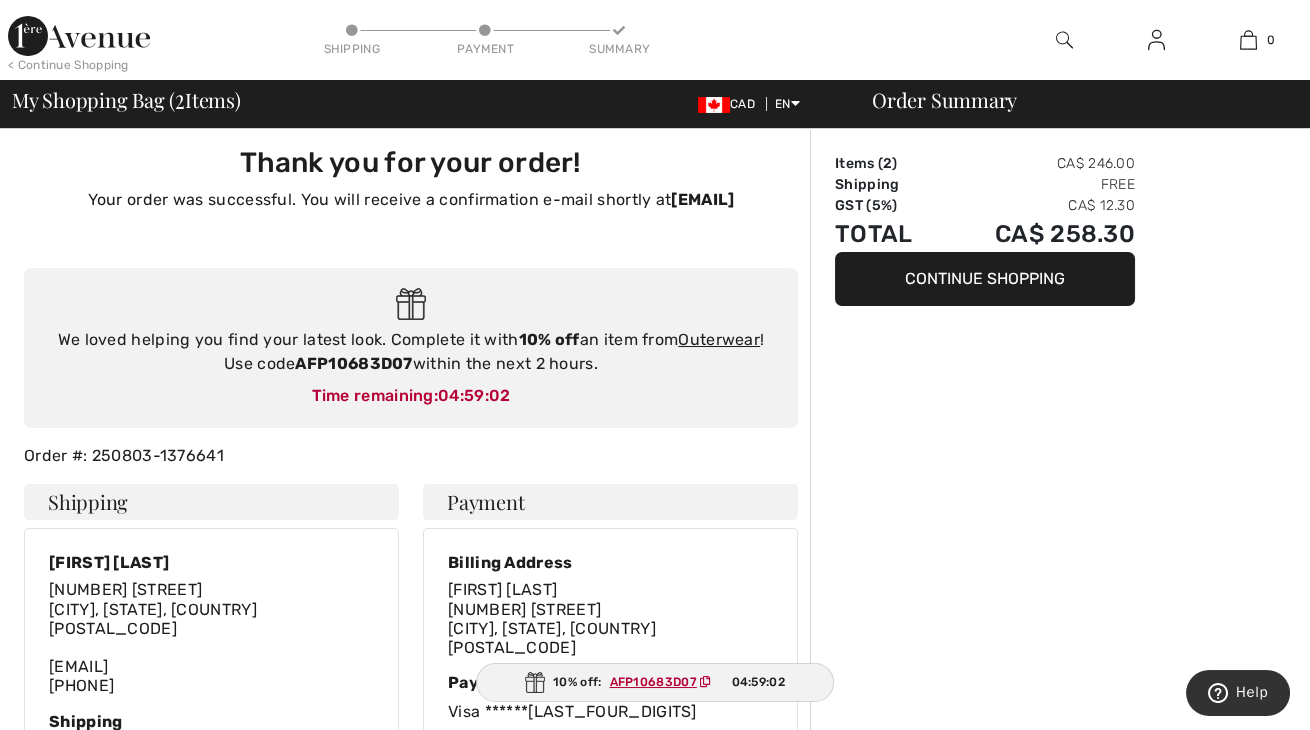scroll, scrollTop: 0, scrollLeft: 0, axis: both 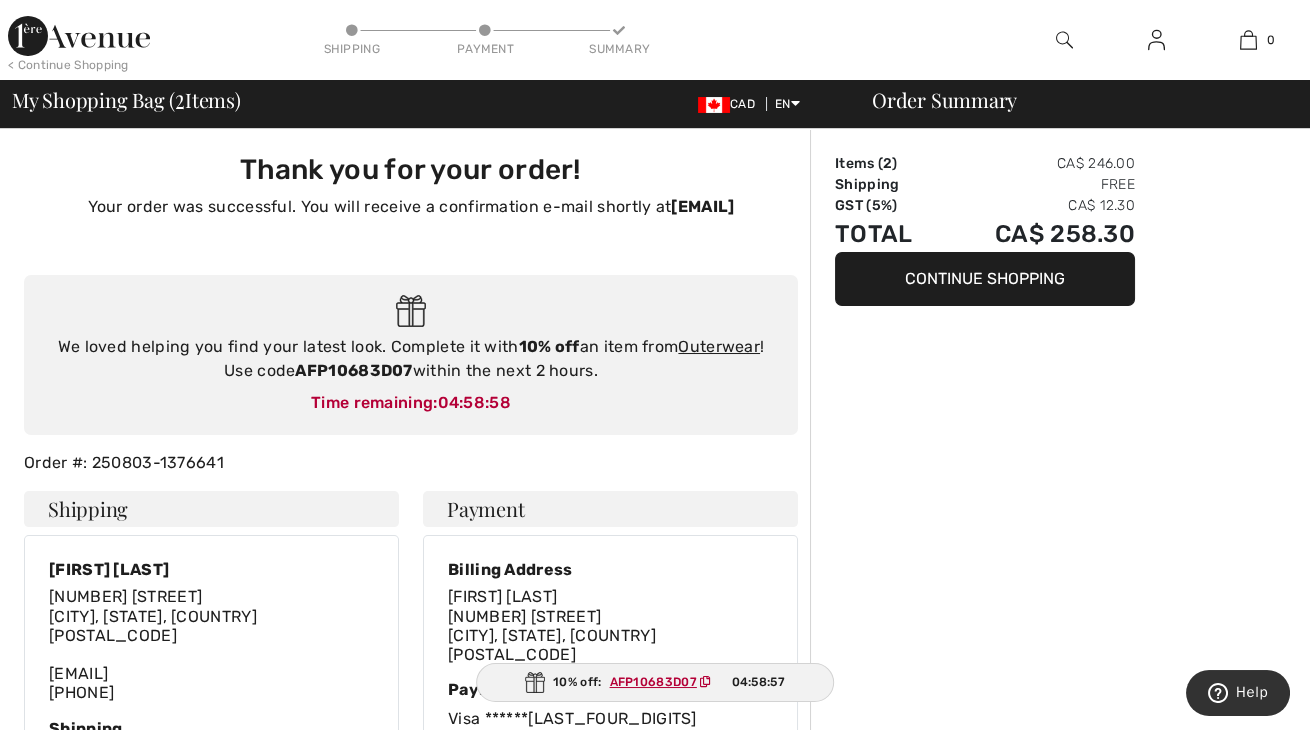 click at bounding box center (79, 36) 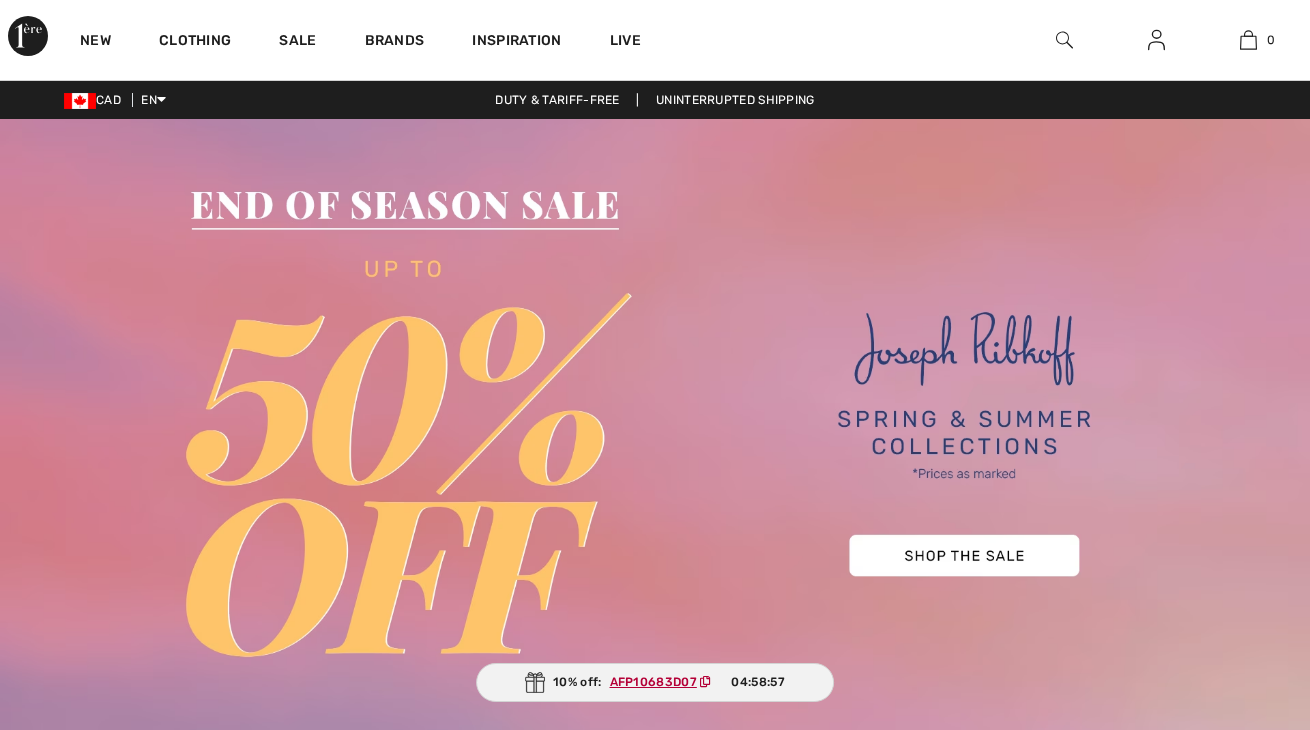 scroll, scrollTop: 0, scrollLeft: 0, axis: both 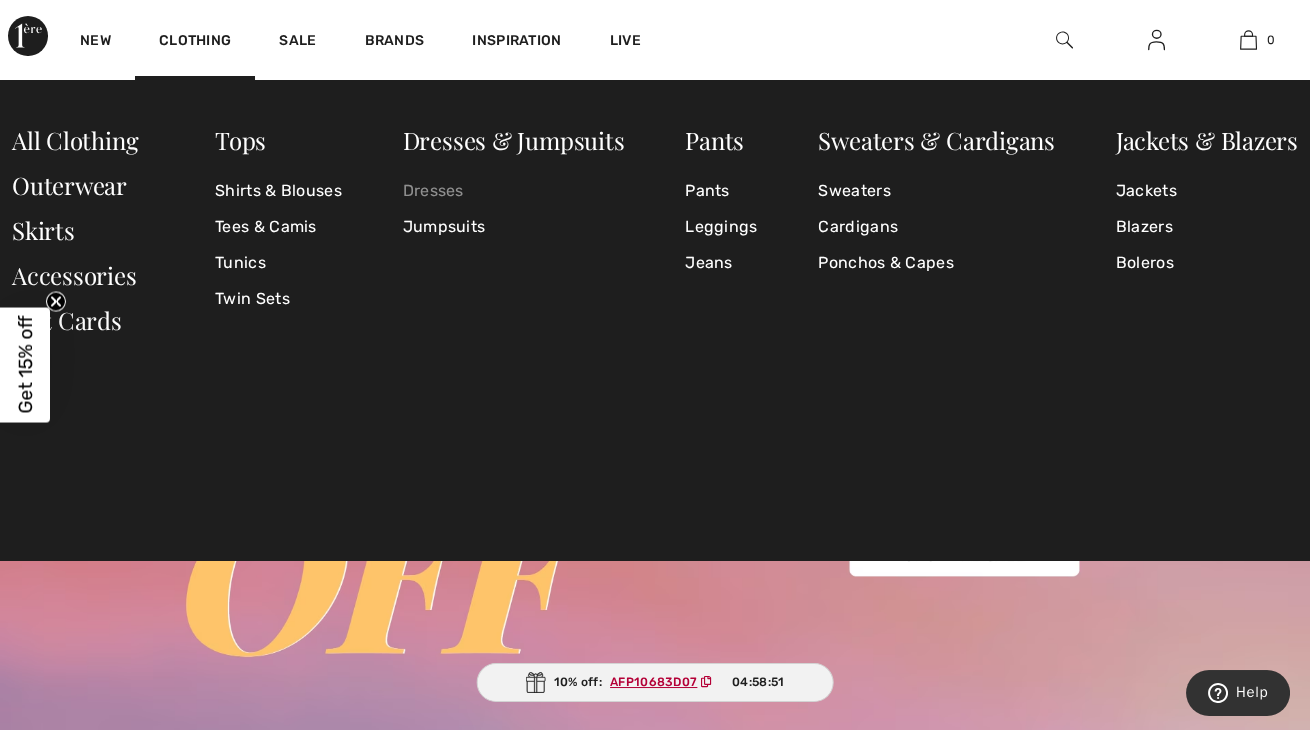 click on "Dresses" at bounding box center [514, 191] 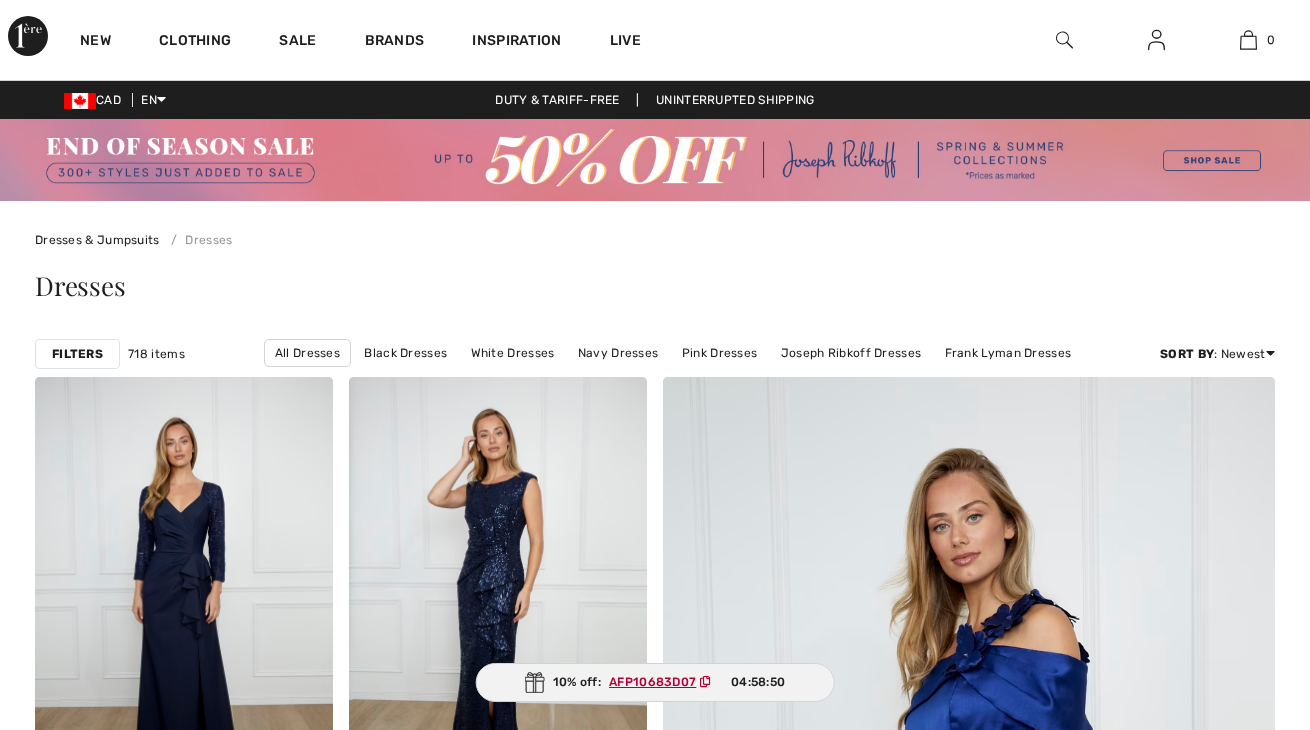 scroll, scrollTop: 0, scrollLeft: 0, axis: both 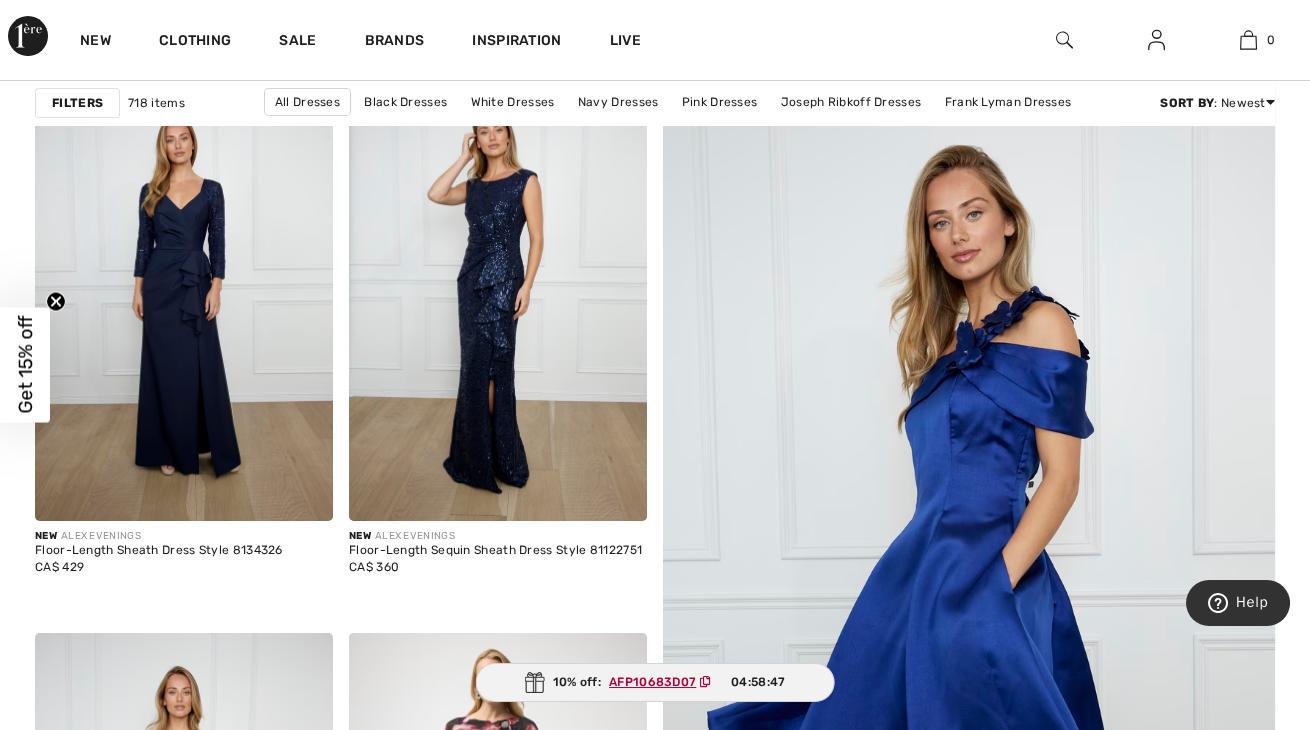 click on "Filters" at bounding box center (77, 103) 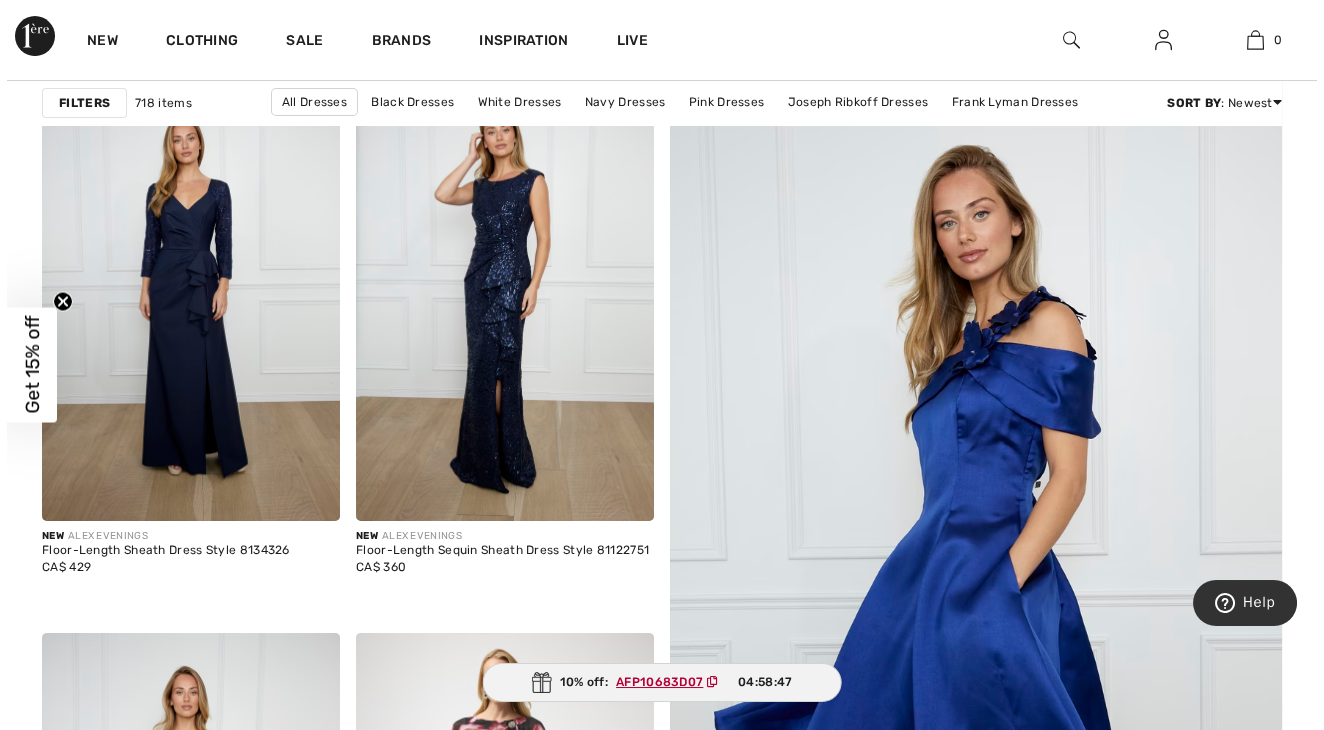scroll, scrollTop: 304, scrollLeft: 0, axis: vertical 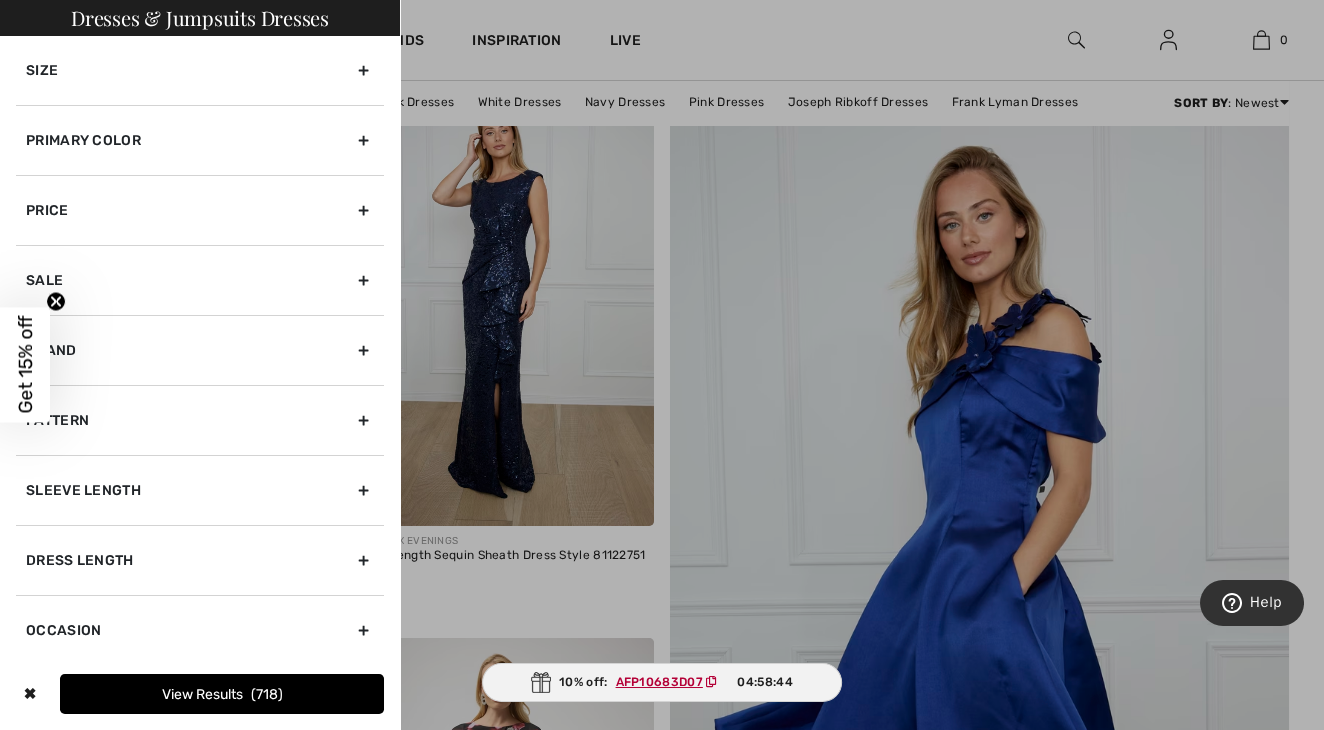 click on "Brand" at bounding box center [200, 350] 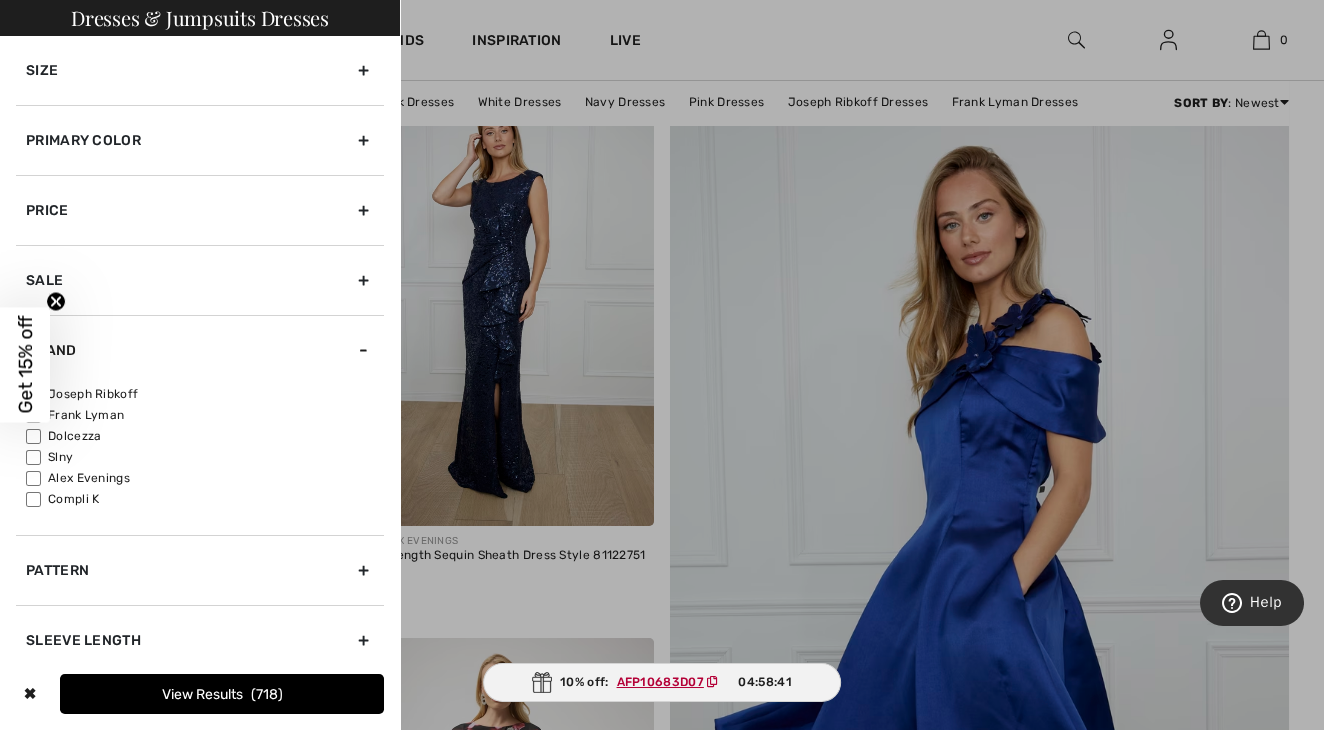 click on "Joseph Ribkoff" at bounding box center [205, 394] 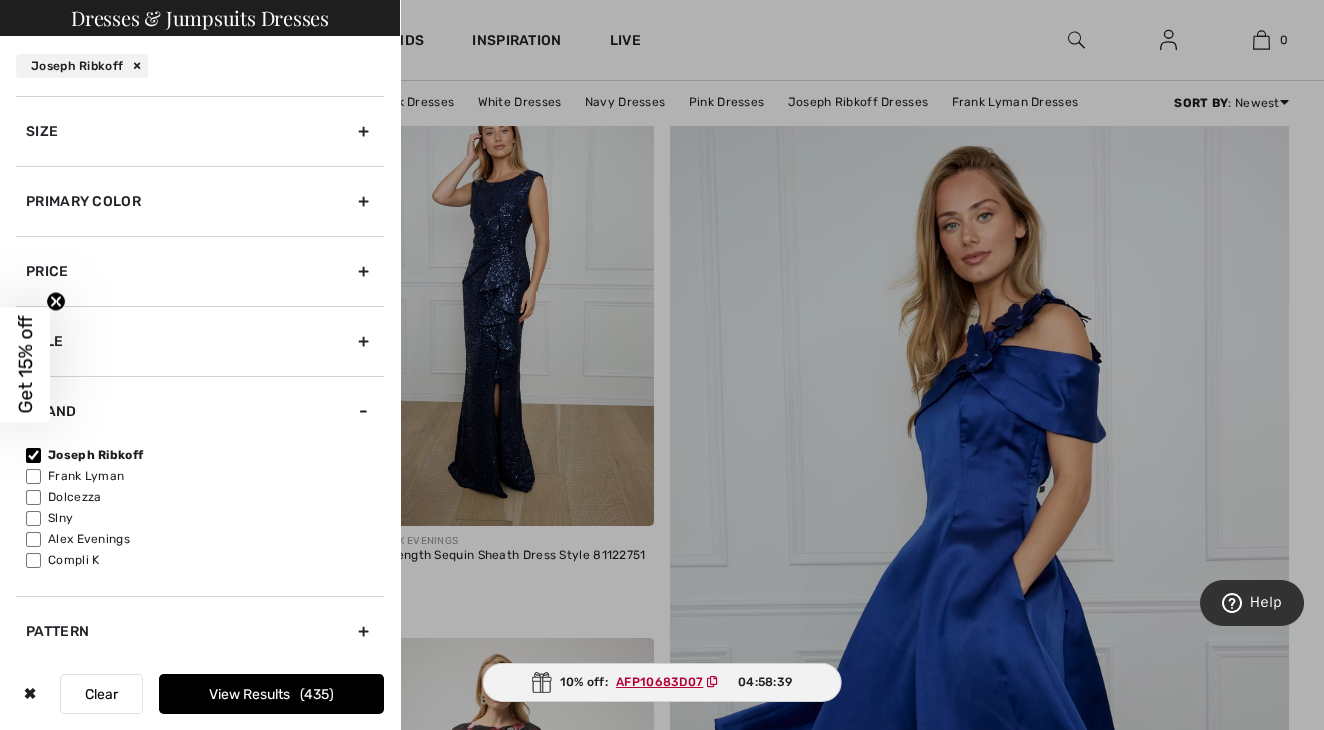 click on "View Results 435" at bounding box center (271, 694) 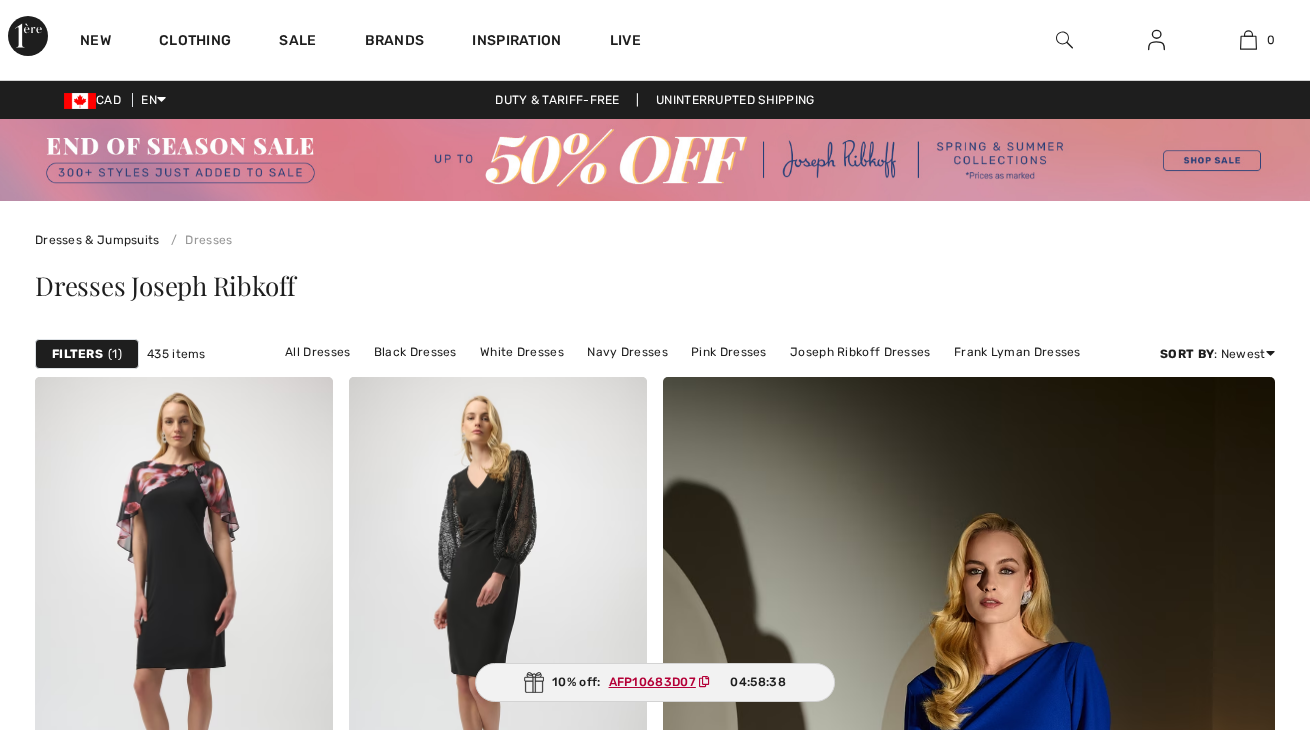 scroll, scrollTop: 231, scrollLeft: 0, axis: vertical 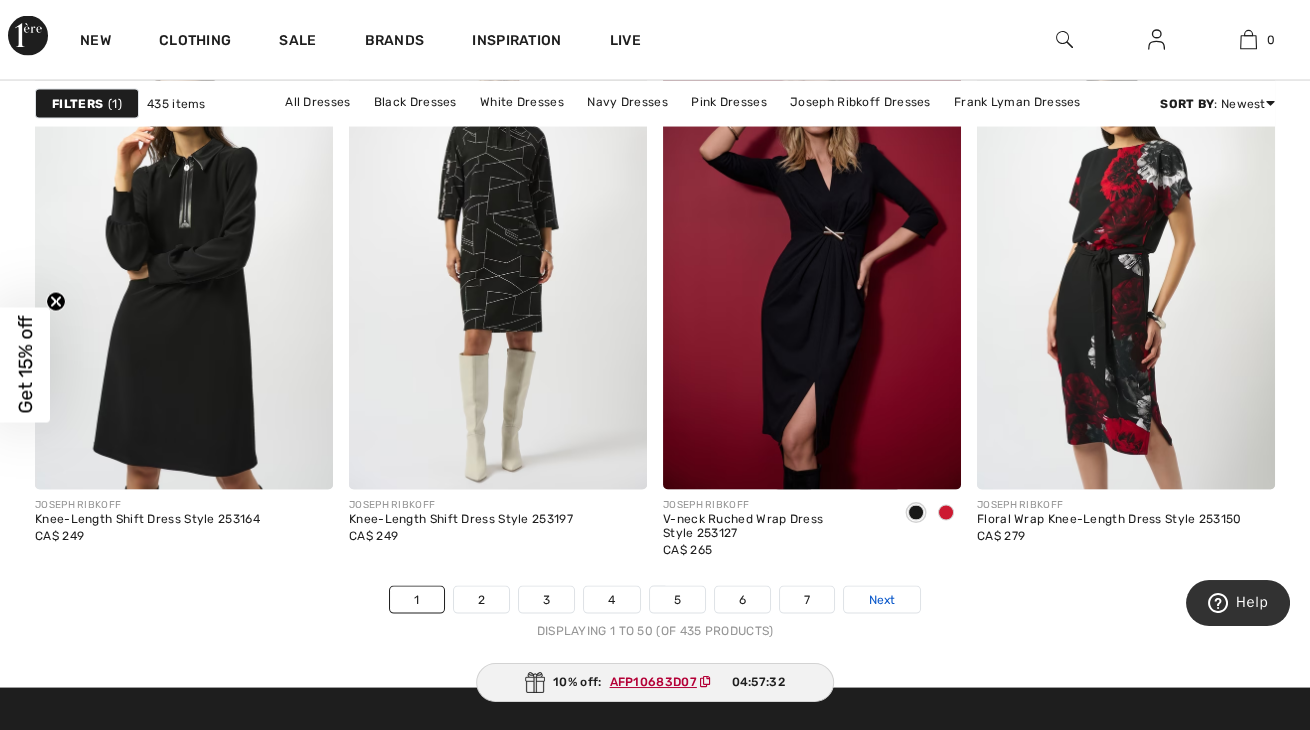 click on "Next" at bounding box center [881, 600] 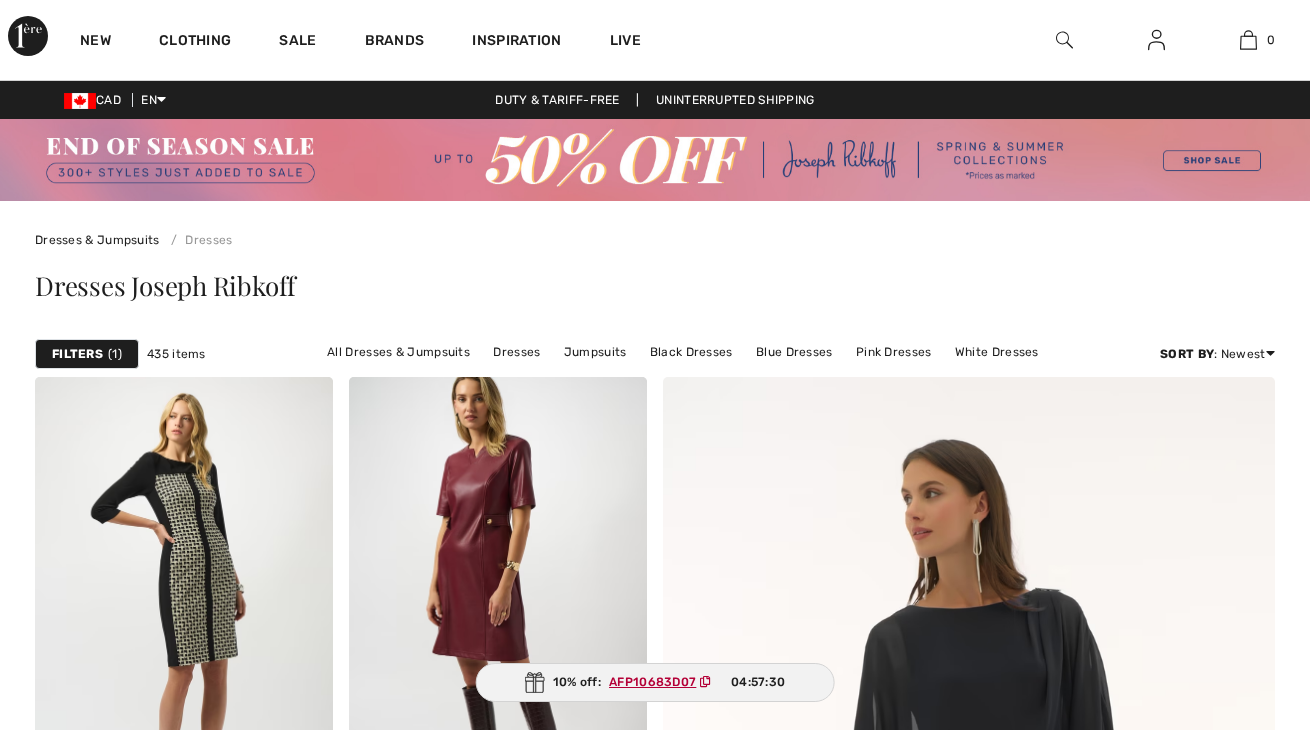 scroll, scrollTop: 0, scrollLeft: 0, axis: both 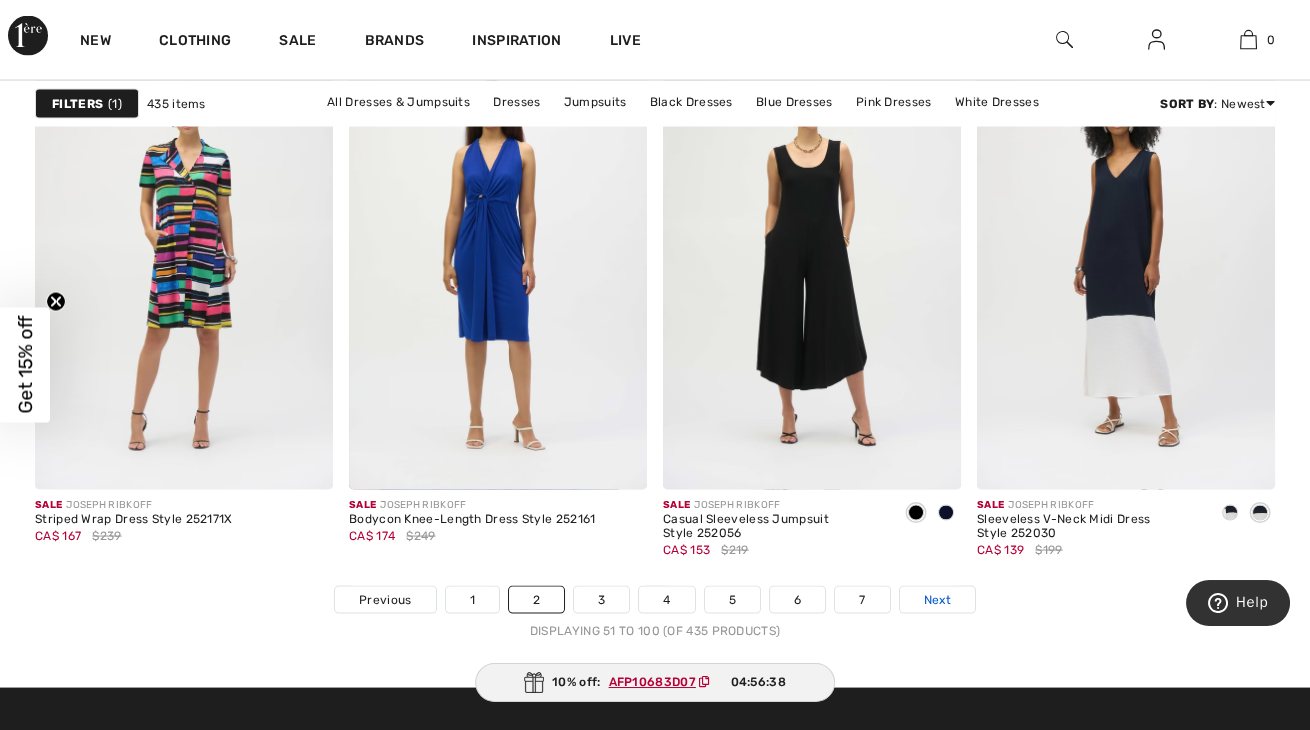 click on "Next" at bounding box center [937, 600] 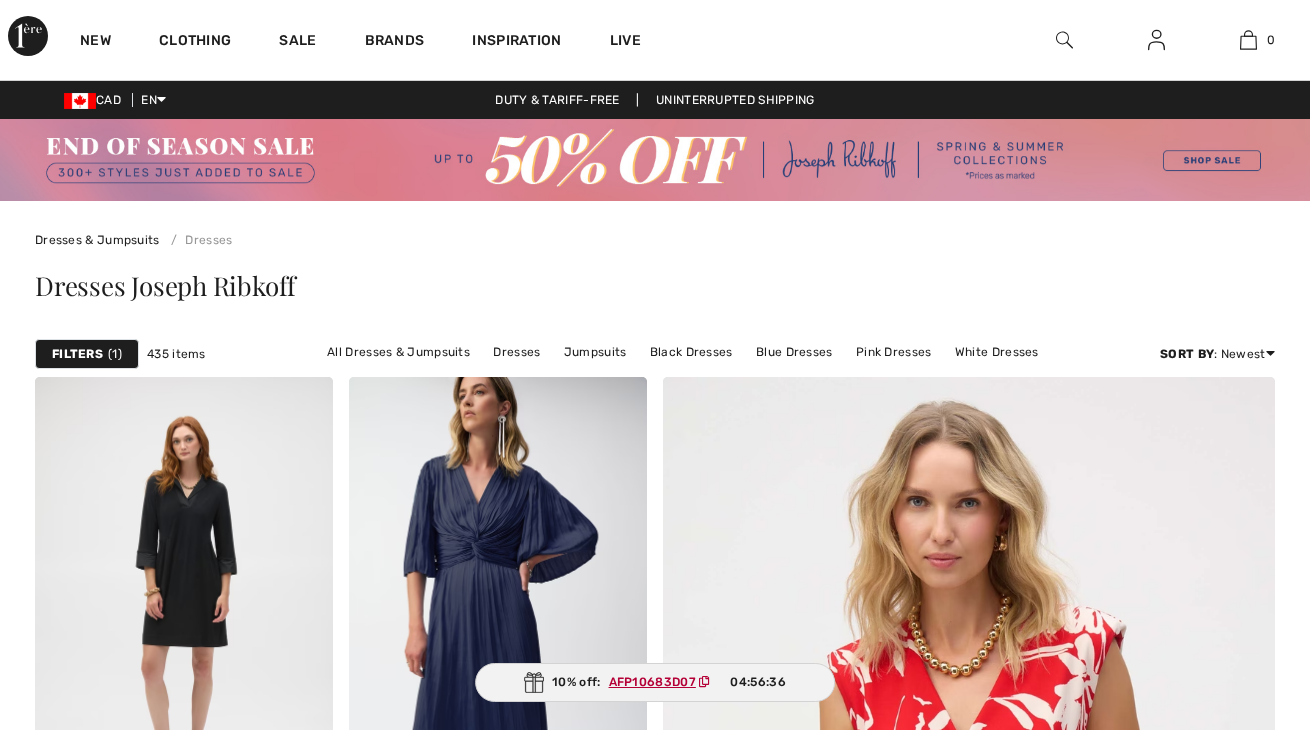 scroll, scrollTop: 0, scrollLeft: 0, axis: both 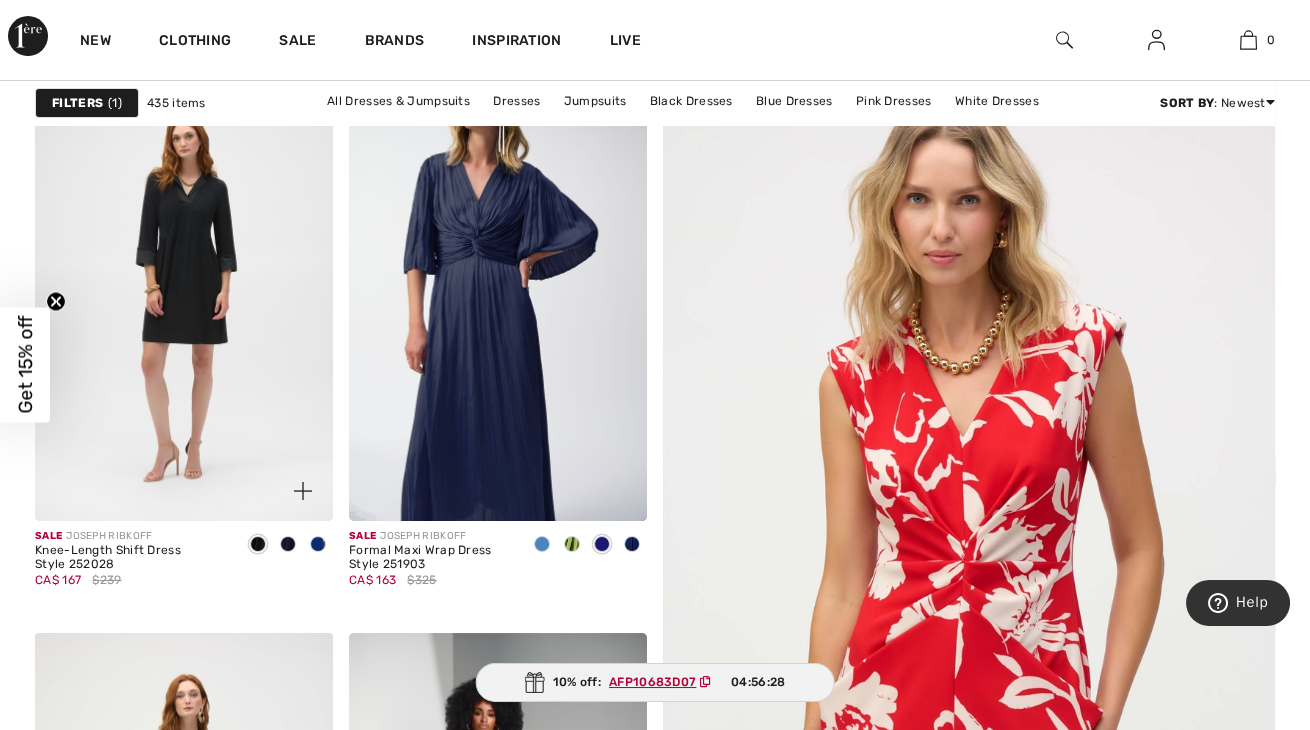 click at bounding box center [318, 544] 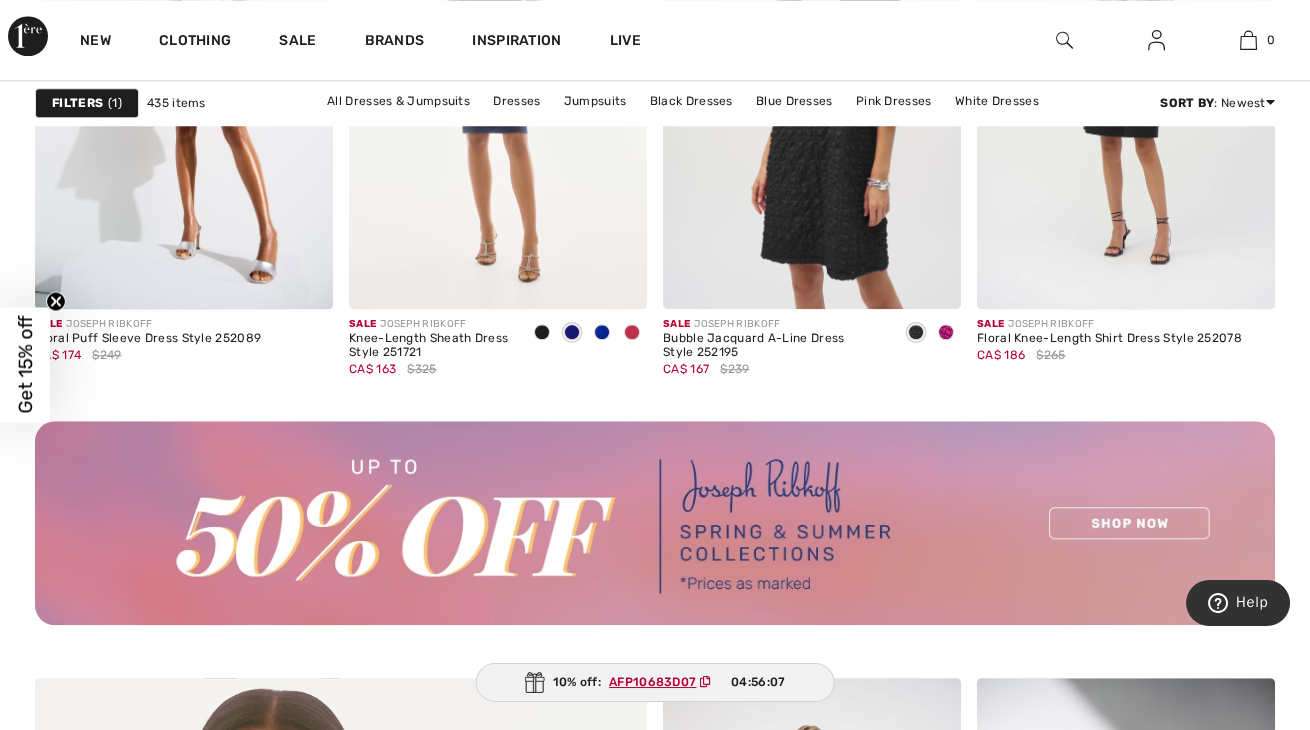 scroll, scrollTop: 3787, scrollLeft: 0, axis: vertical 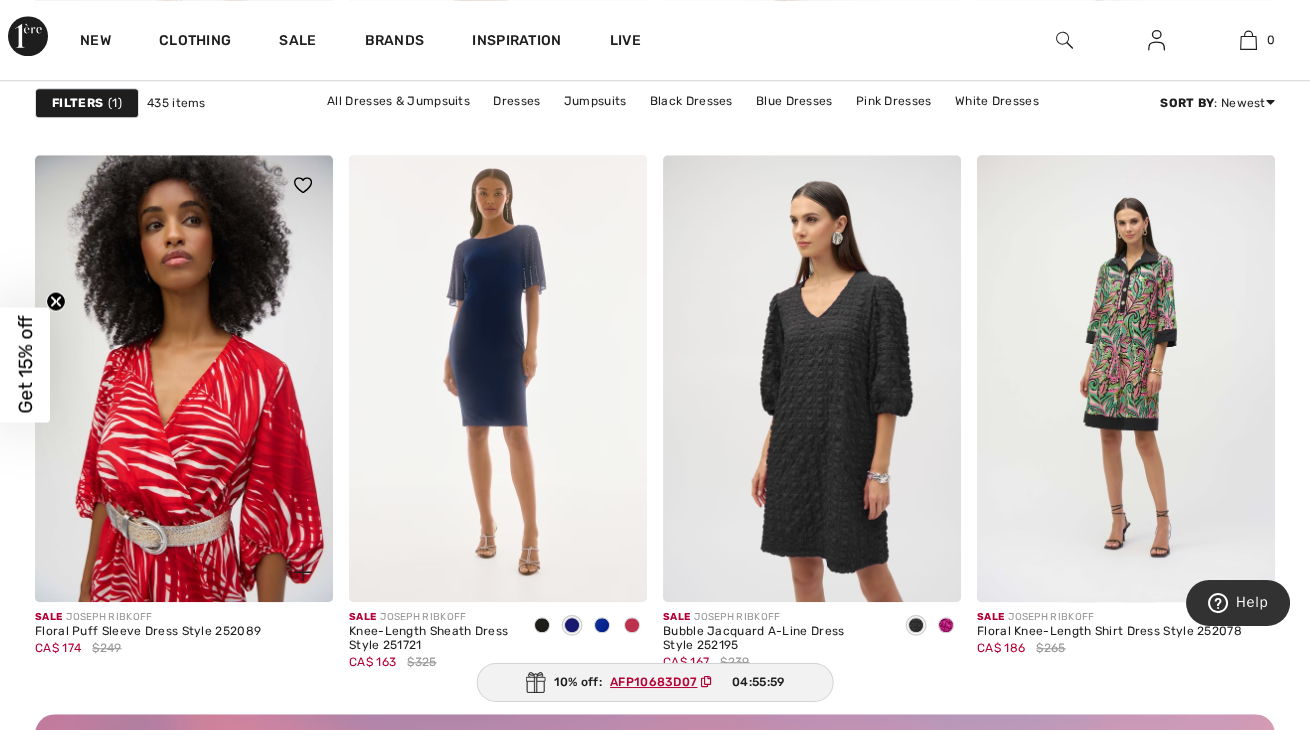 click at bounding box center [184, 378] 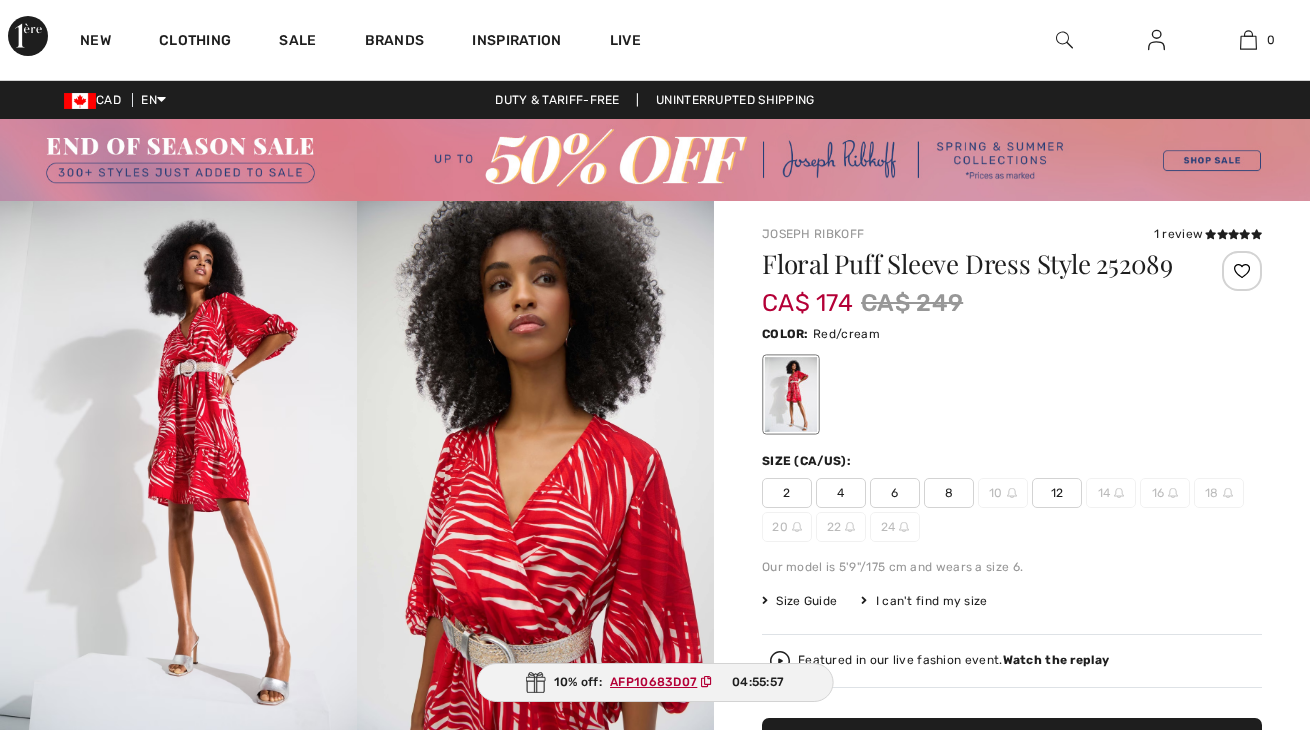 scroll, scrollTop: 0, scrollLeft: 0, axis: both 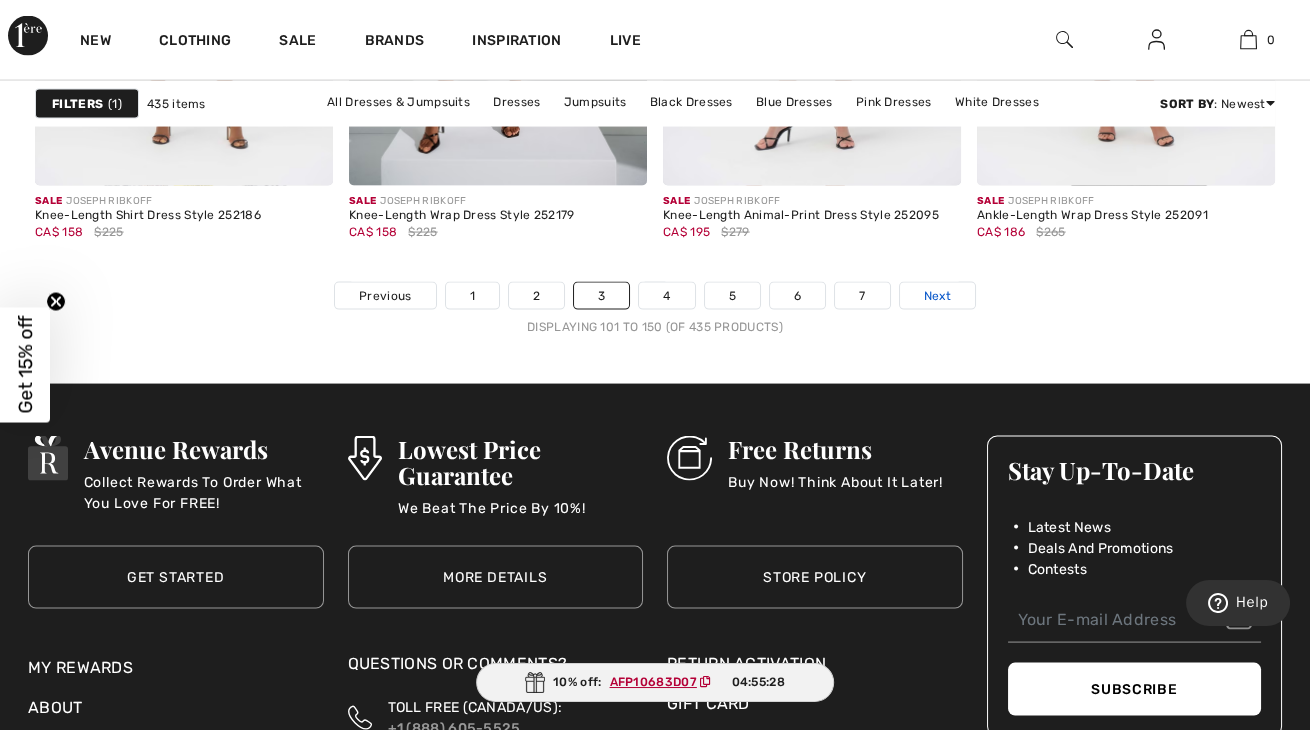 click on "Next" at bounding box center [937, 296] 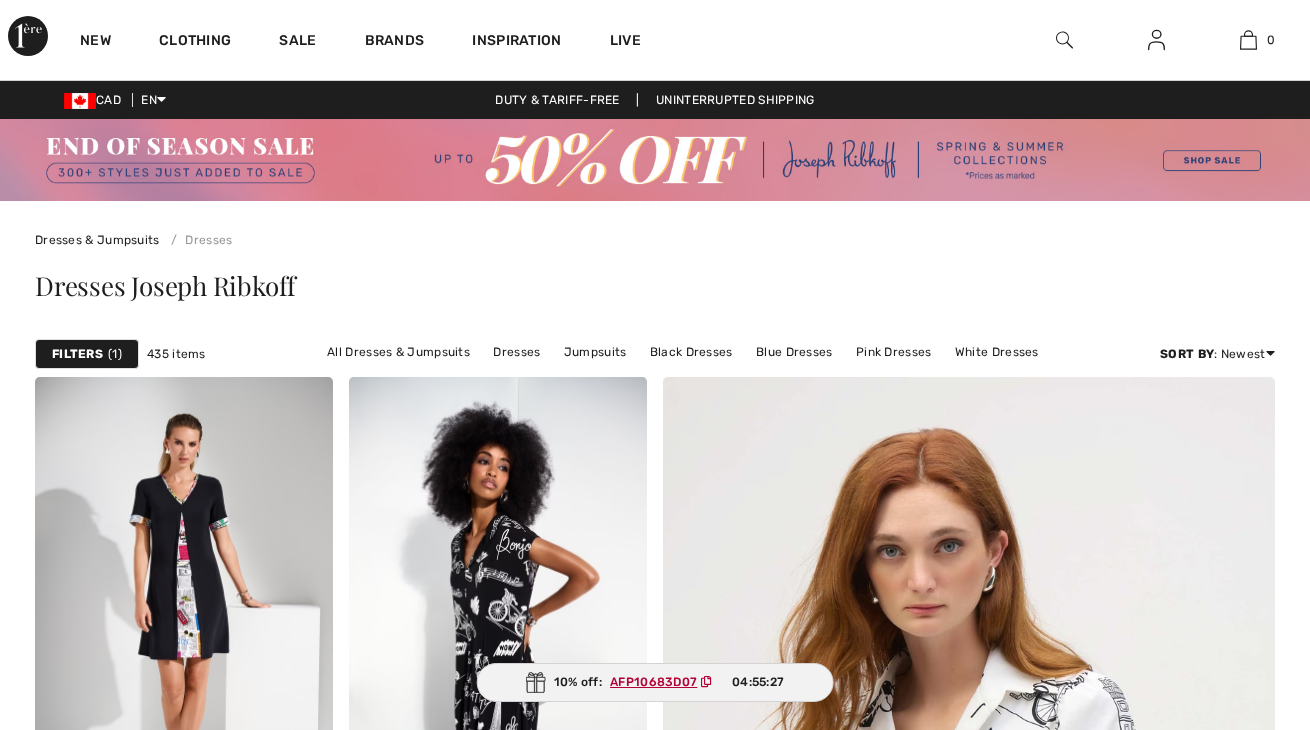 scroll, scrollTop: 303, scrollLeft: 0, axis: vertical 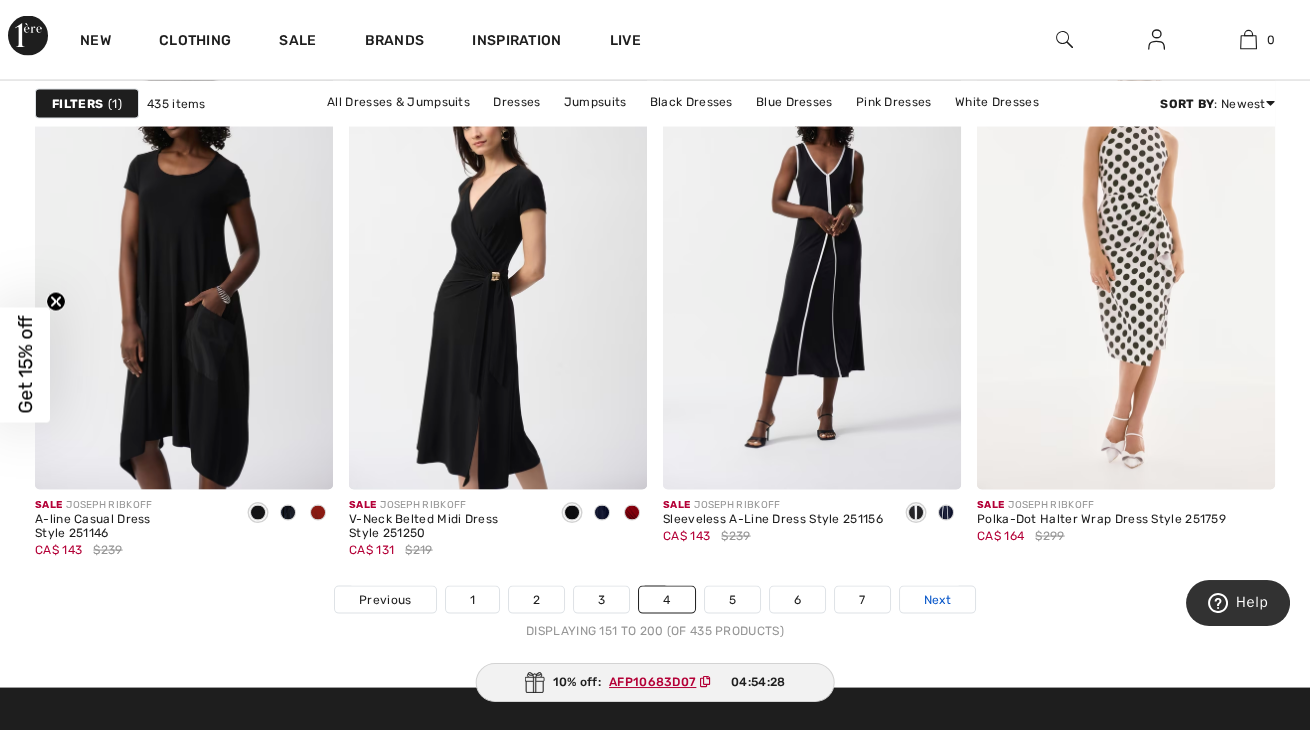 click on "Next" at bounding box center (937, 600) 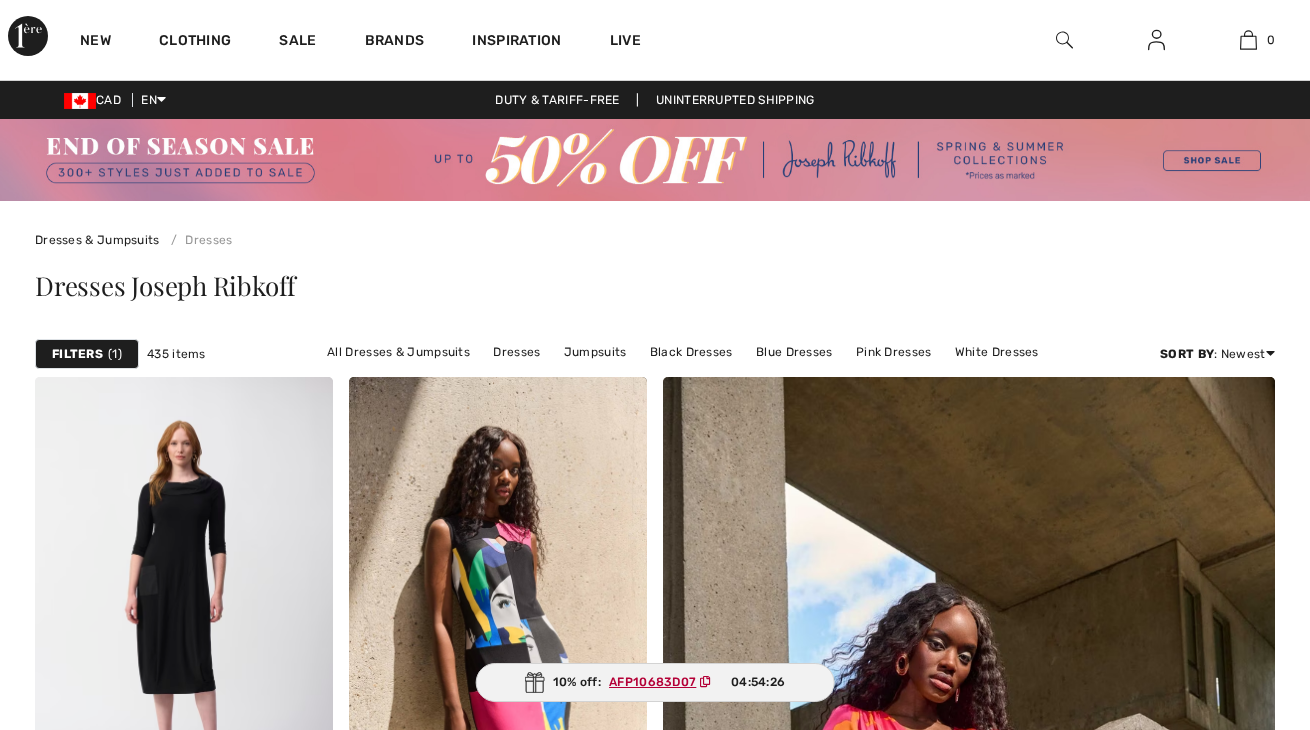scroll, scrollTop: 454, scrollLeft: 0, axis: vertical 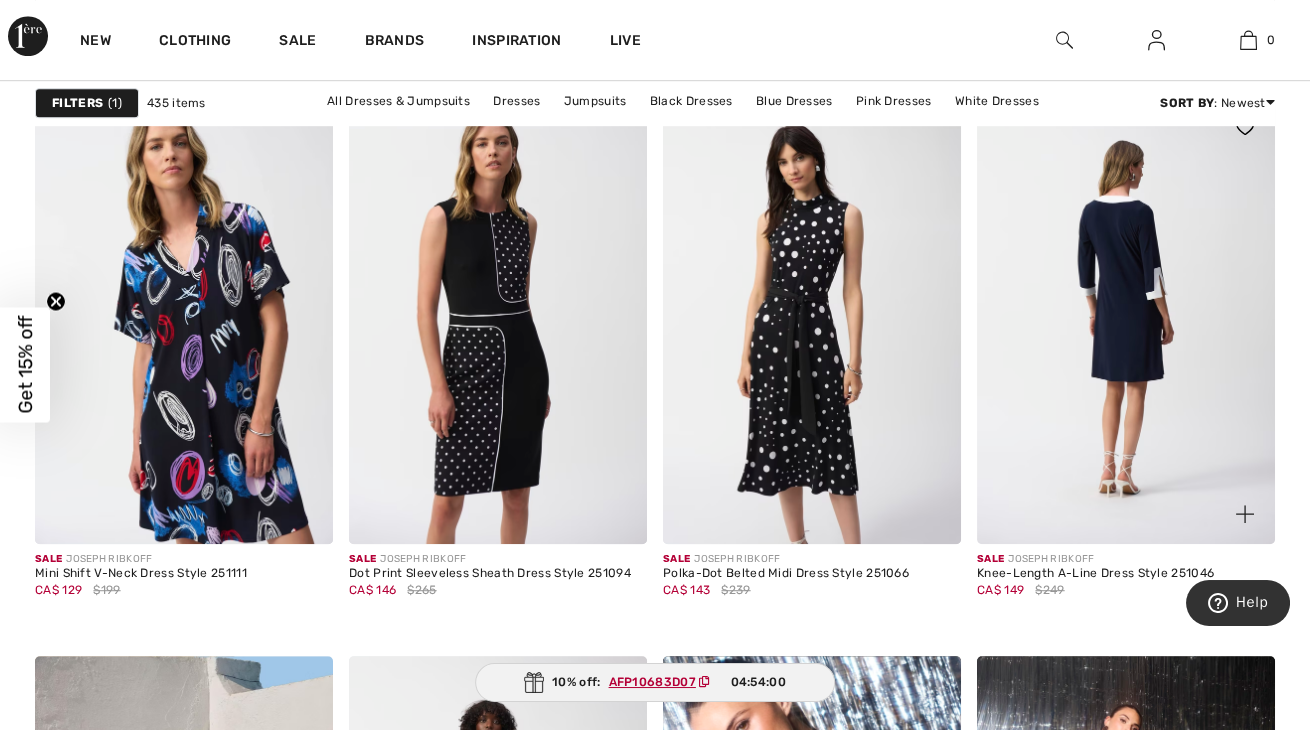 click at bounding box center [1126, 320] 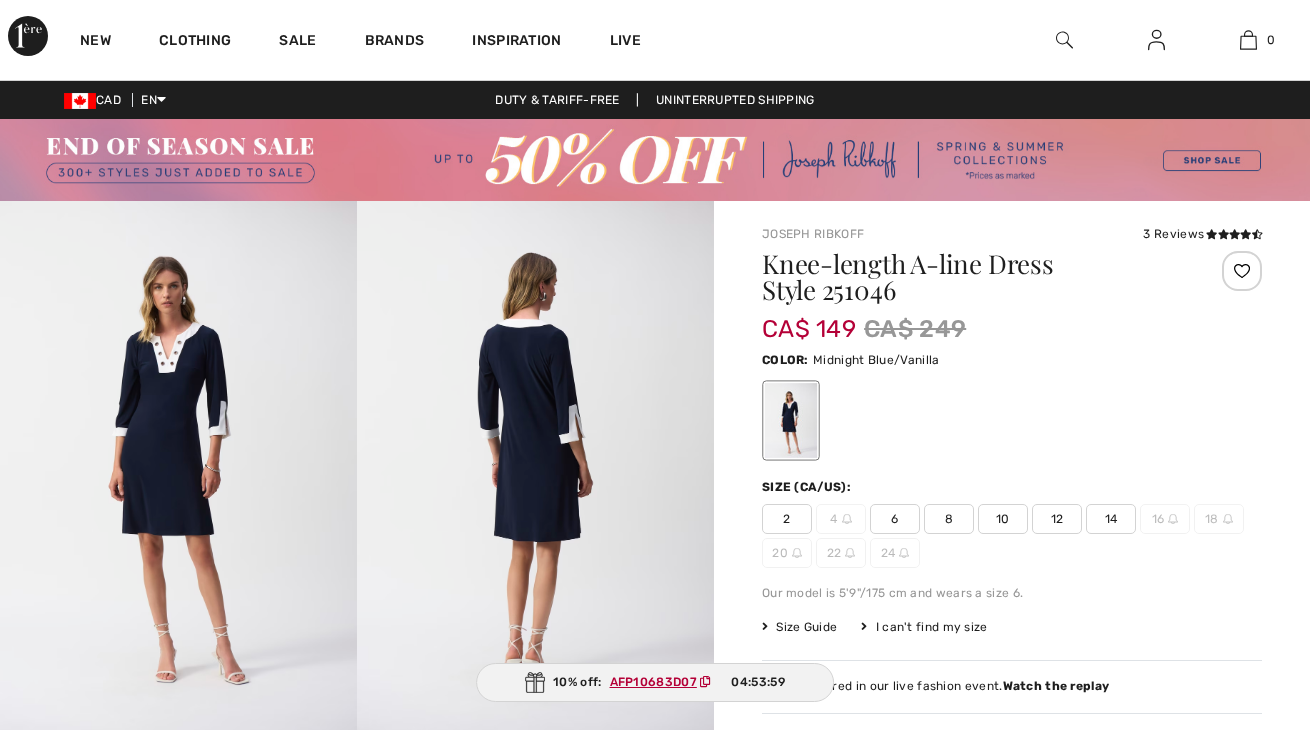 scroll, scrollTop: 0, scrollLeft: 0, axis: both 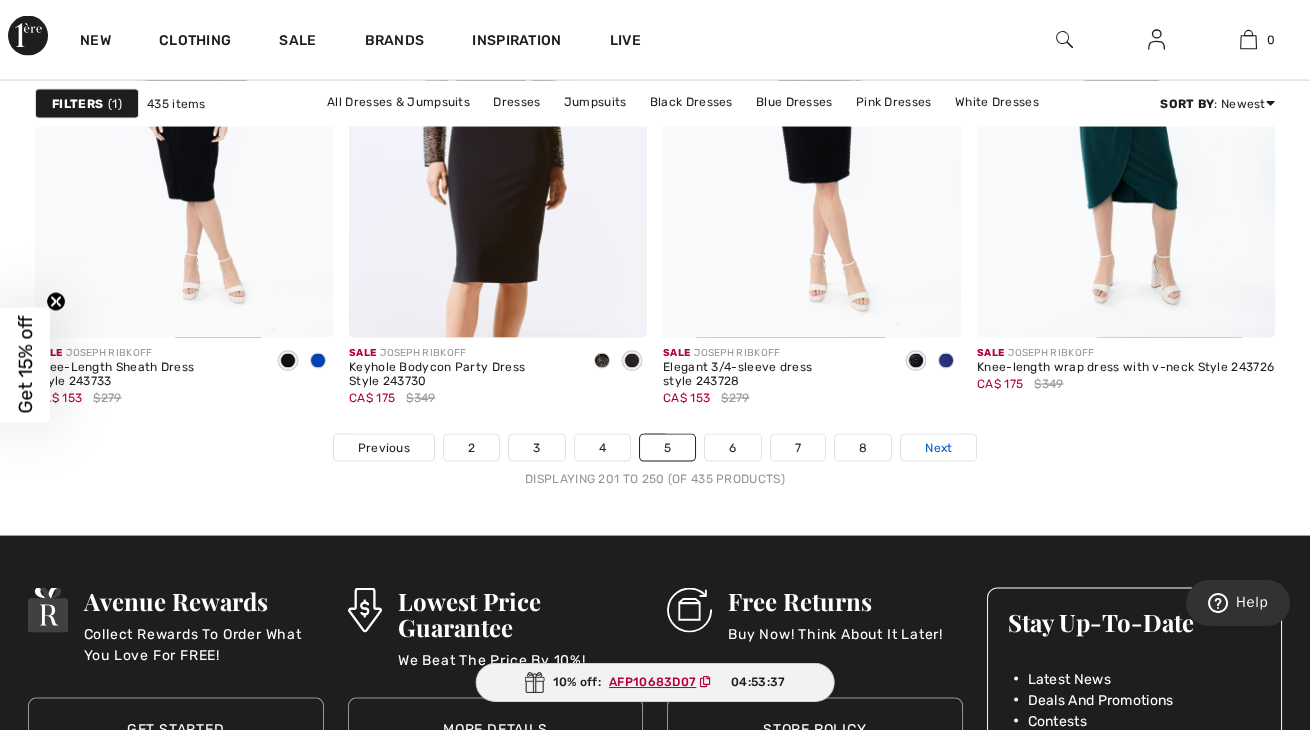 click on "Next" at bounding box center [938, 448] 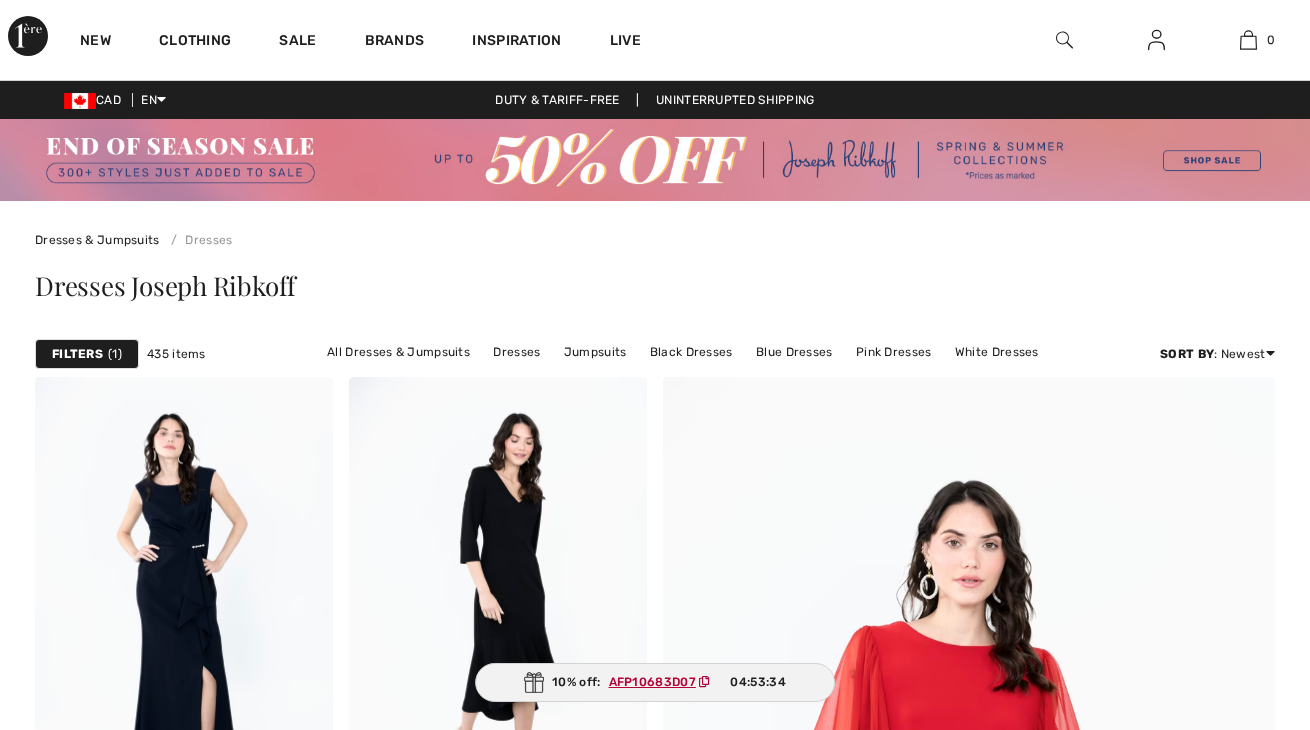 scroll, scrollTop: 0, scrollLeft: 0, axis: both 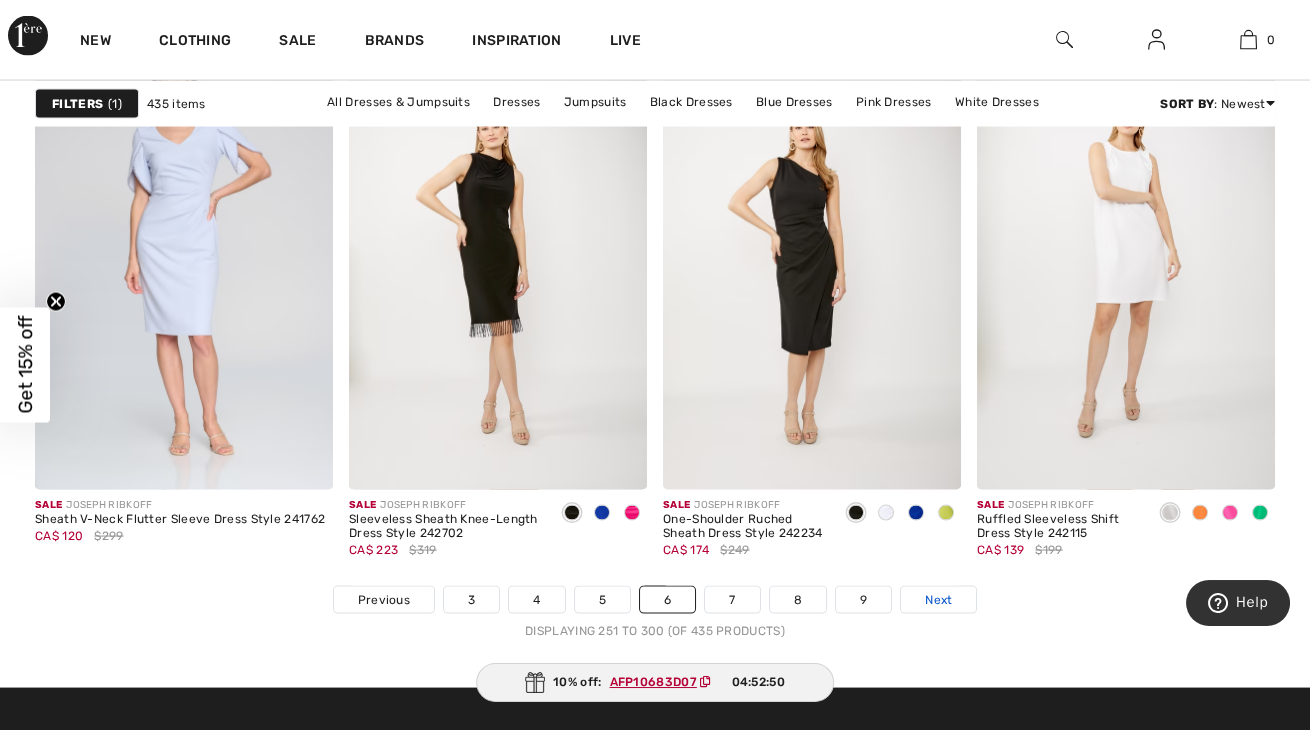 click on "Next" at bounding box center (938, 600) 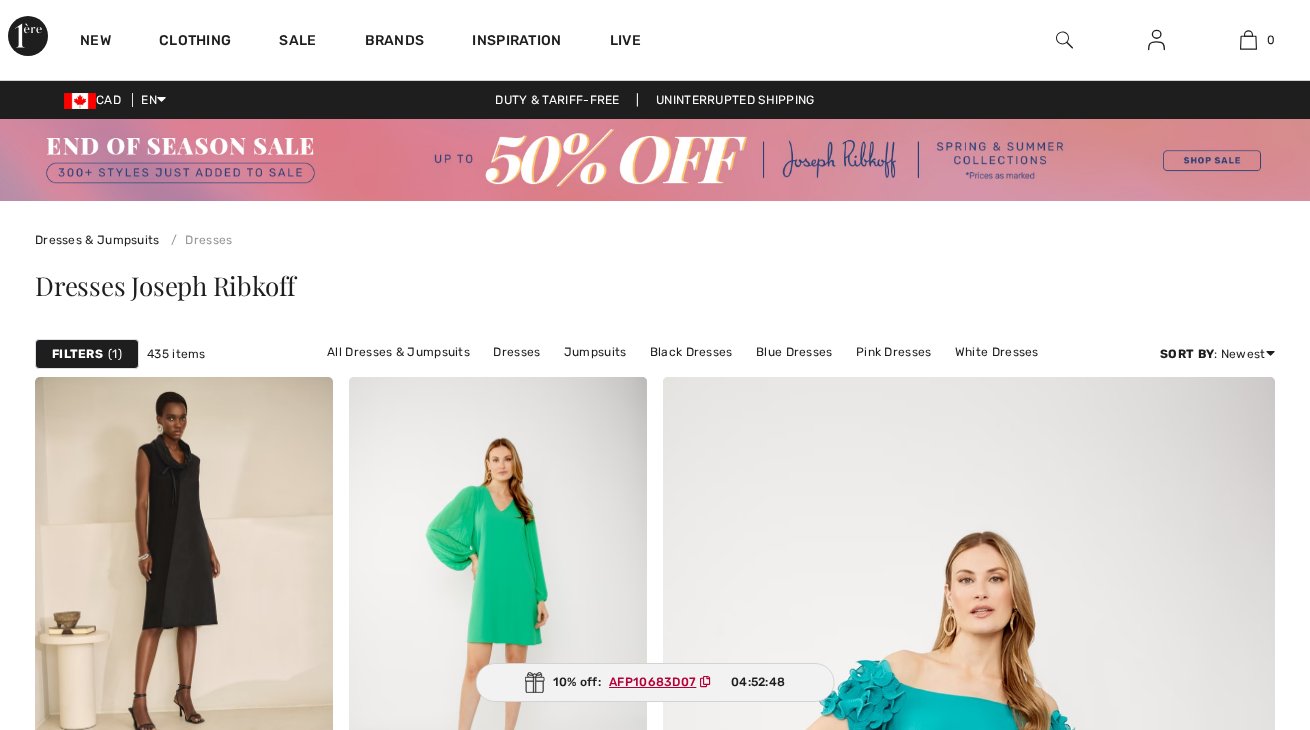 scroll, scrollTop: 0, scrollLeft: 0, axis: both 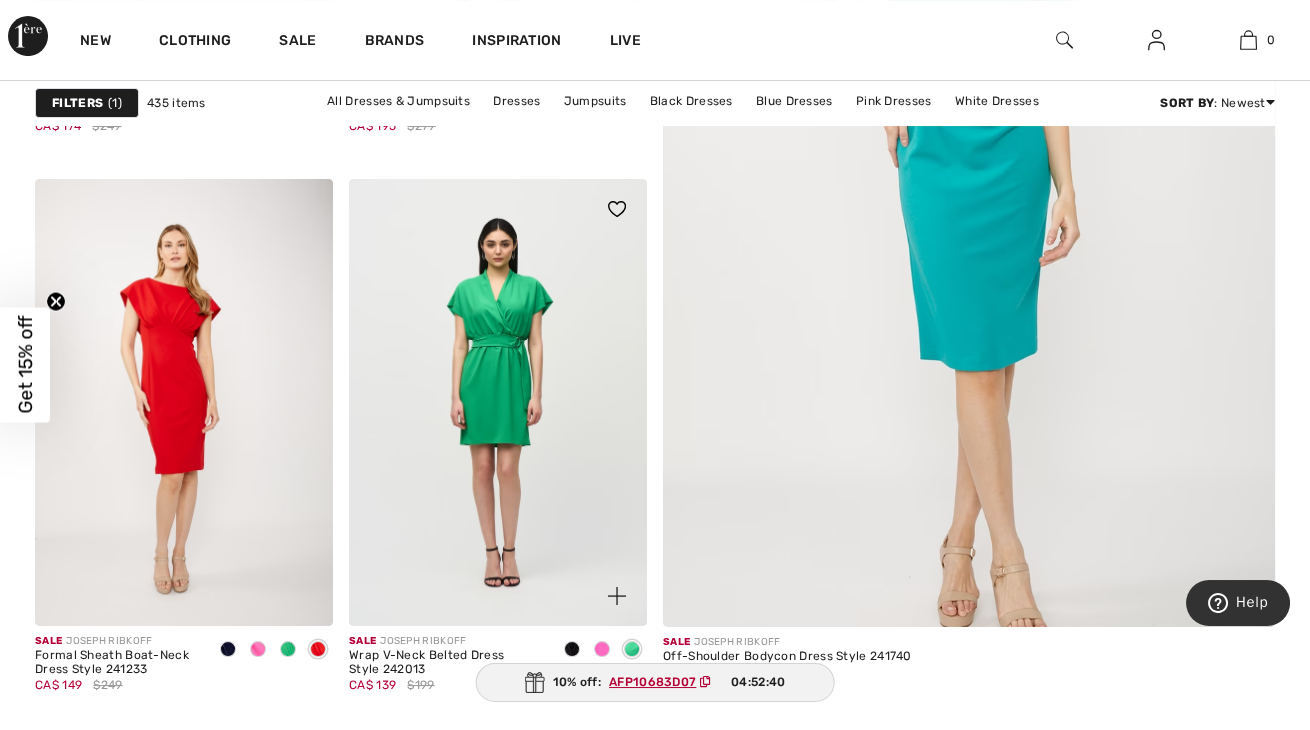 click at bounding box center [602, 649] 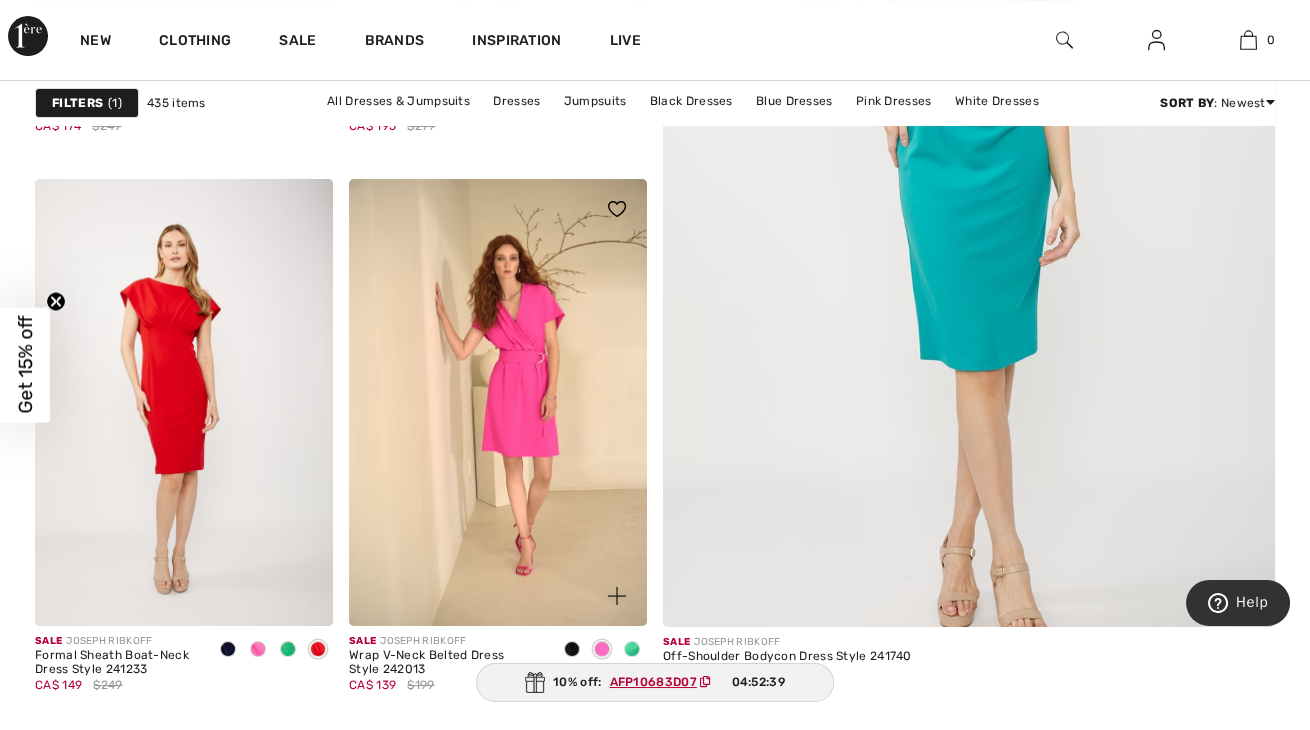 click at bounding box center (572, 649) 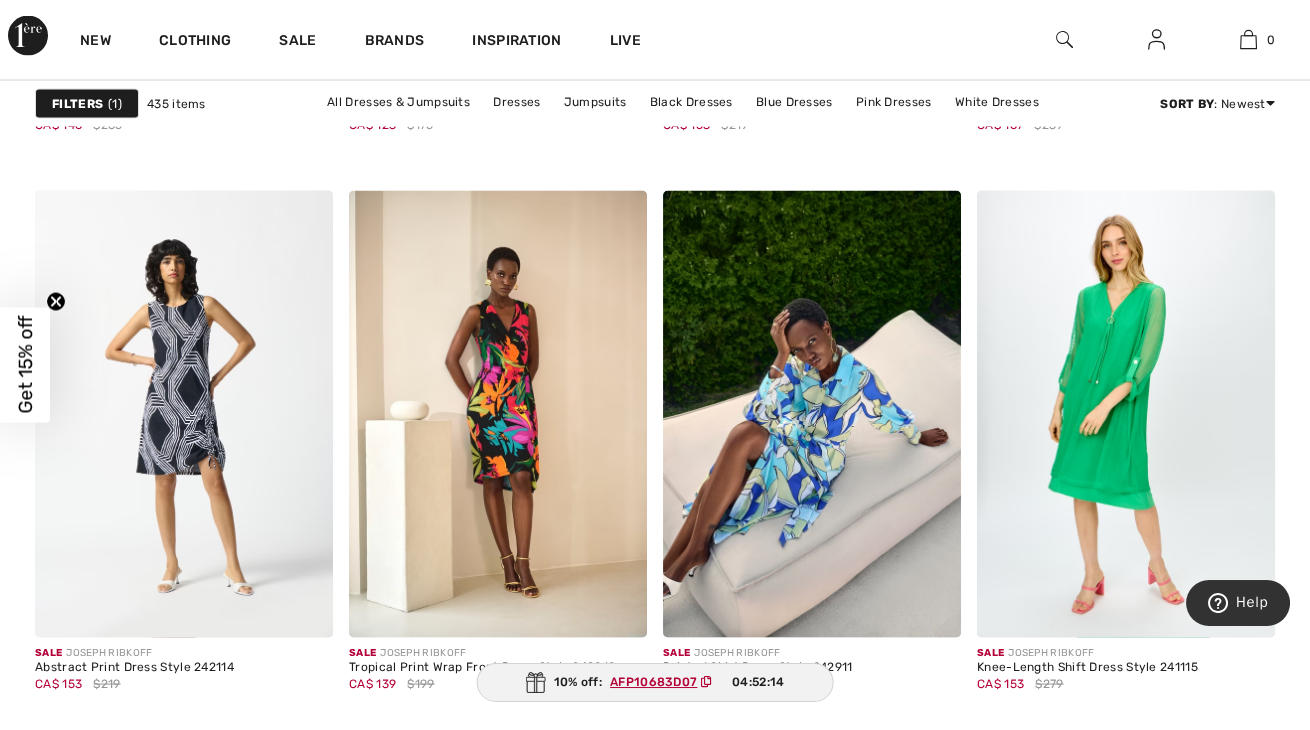 scroll, scrollTop: 8333, scrollLeft: 0, axis: vertical 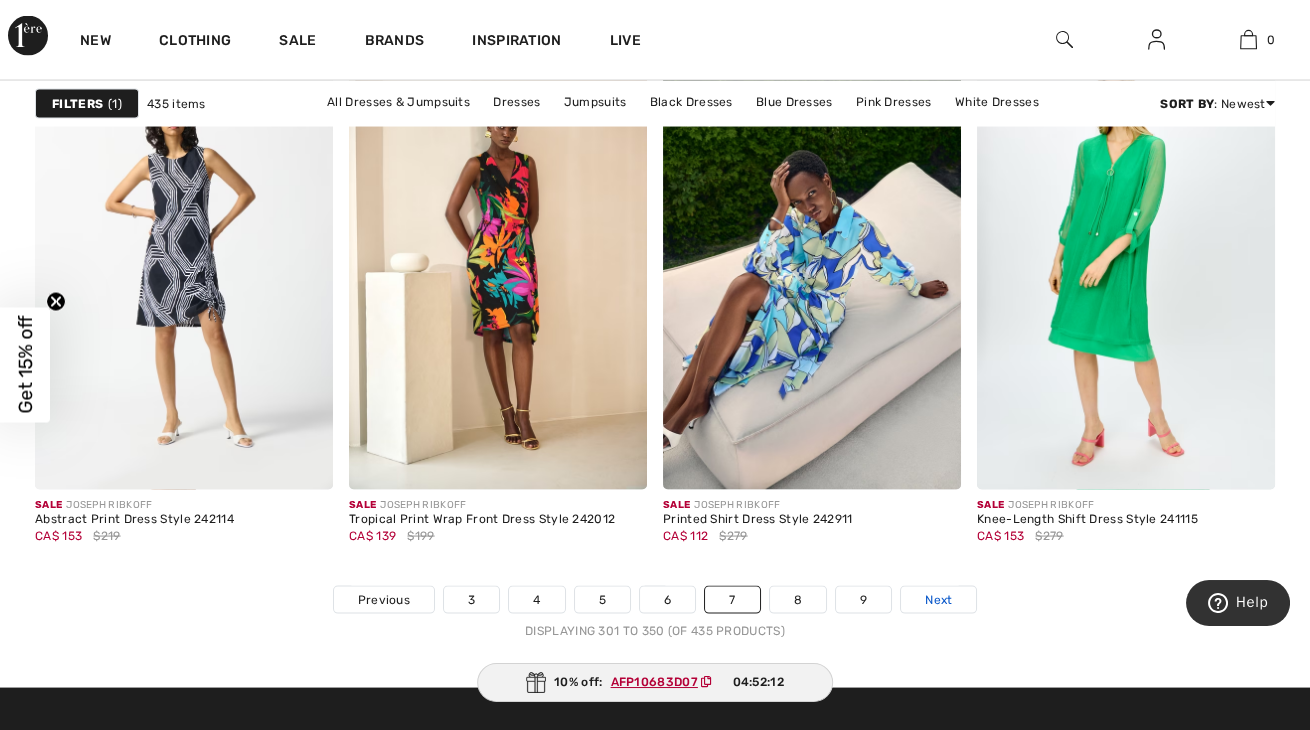 click on "Next" at bounding box center (938, 600) 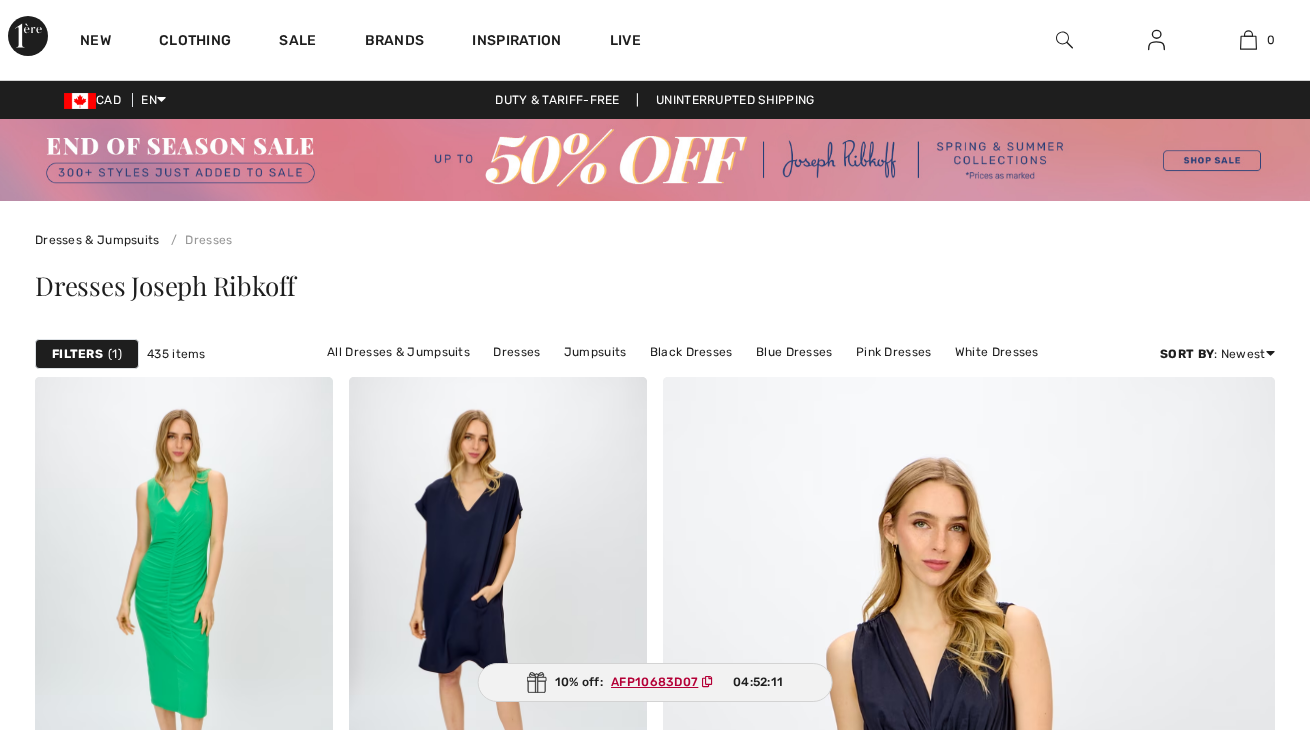 scroll, scrollTop: 454, scrollLeft: 0, axis: vertical 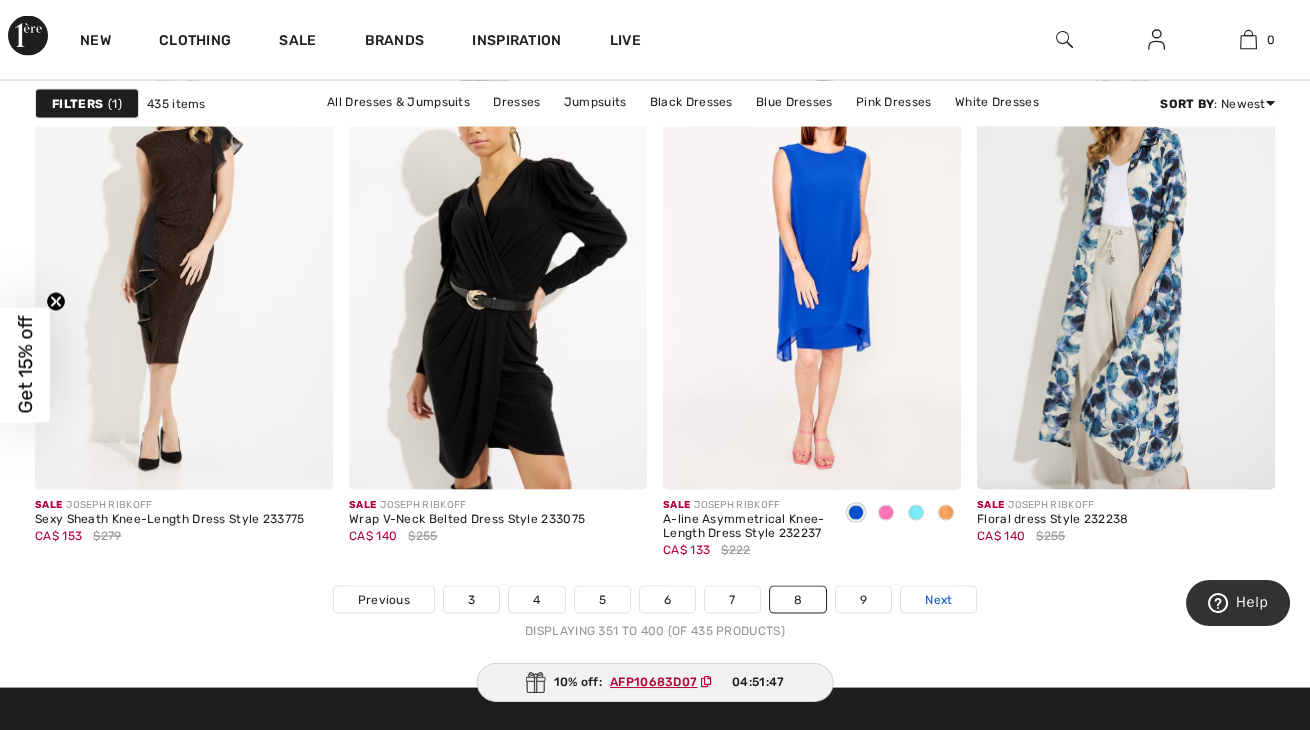 click on "Next" at bounding box center (938, 600) 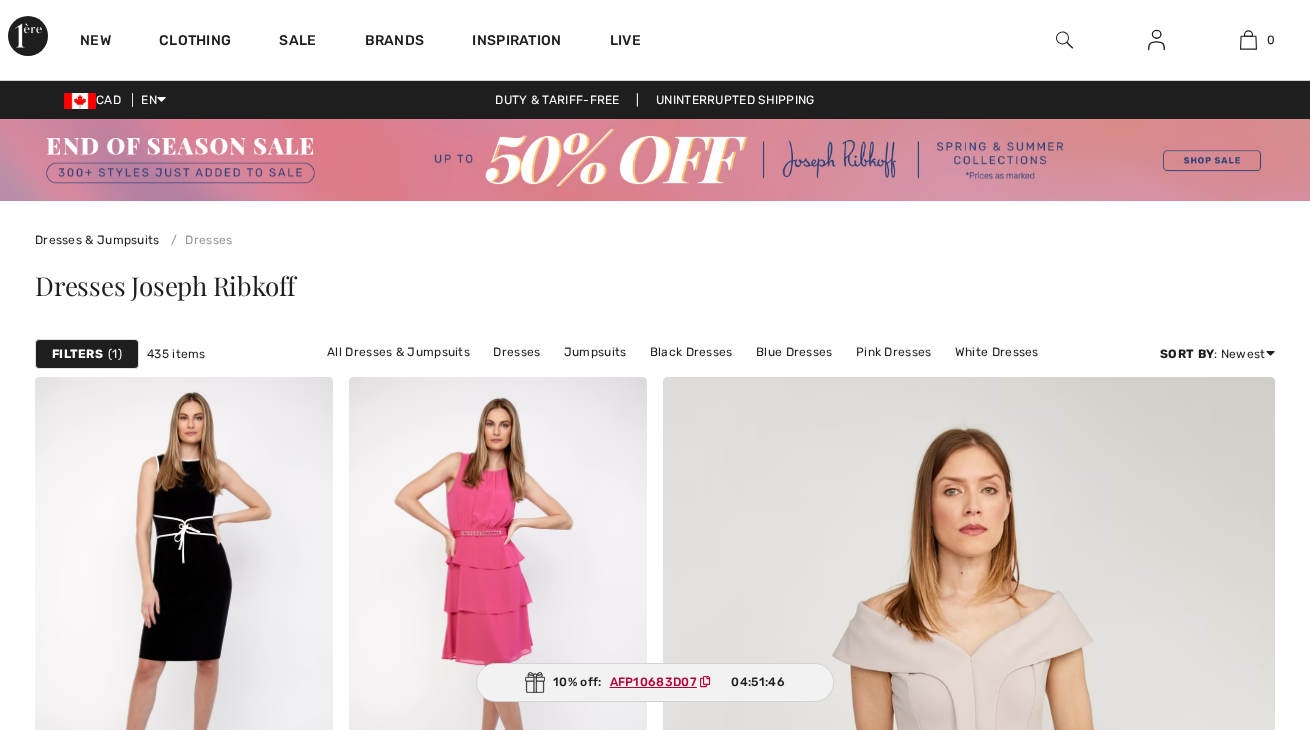 scroll, scrollTop: 0, scrollLeft: 0, axis: both 